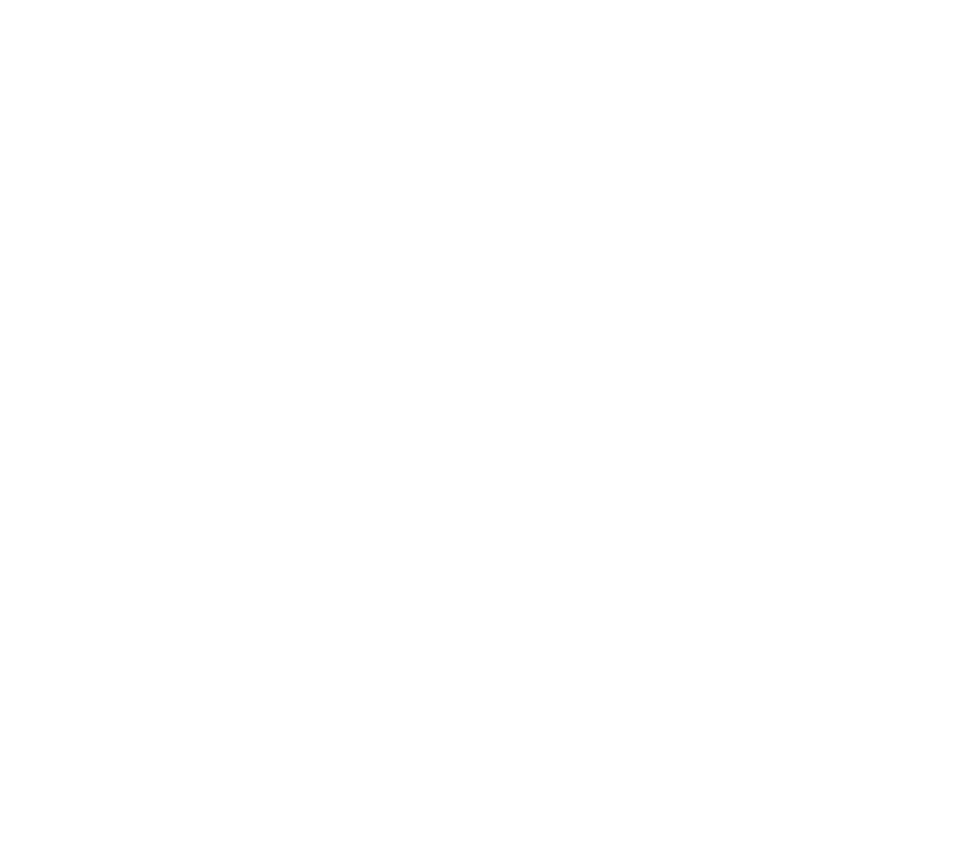 scroll, scrollTop: 0, scrollLeft: 0, axis: both 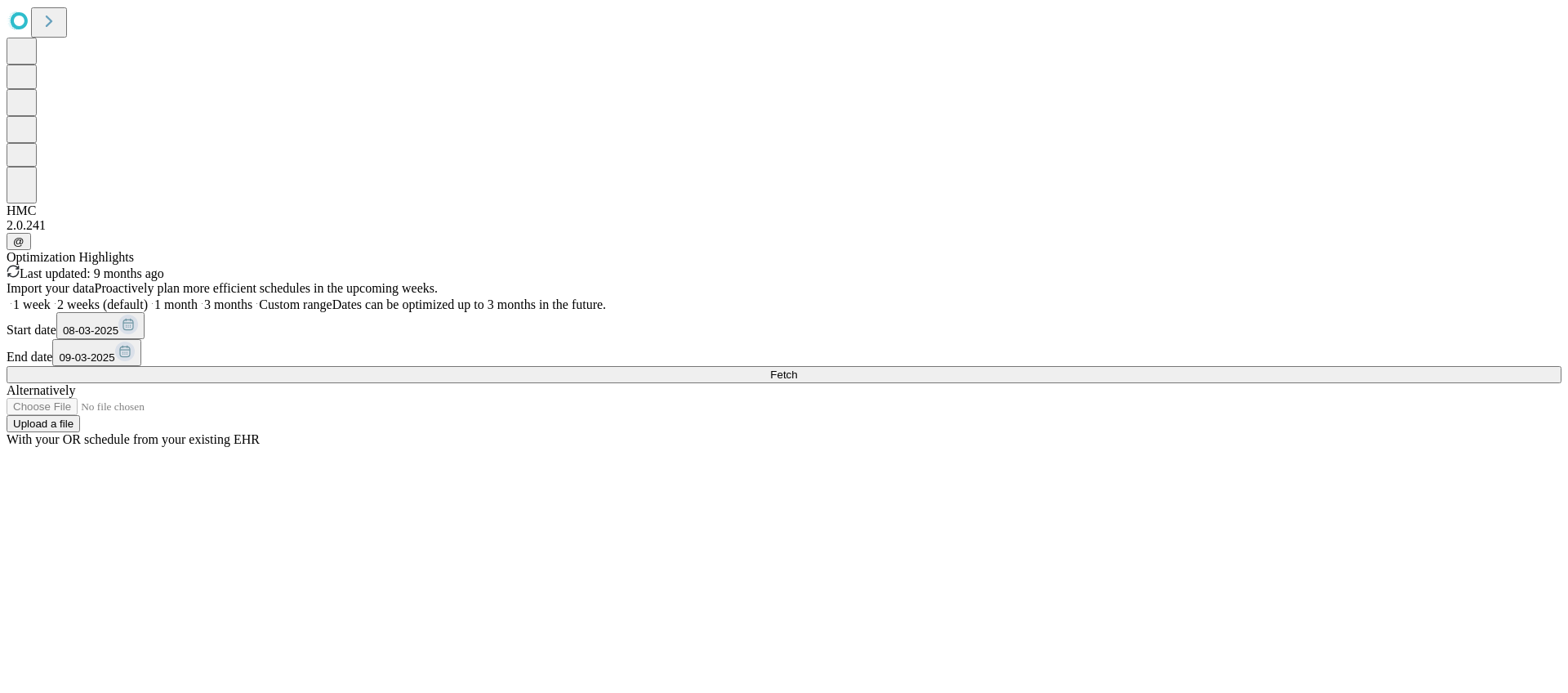 click on "Room 4 Import your data Proactively plan more efficient schedules in the upcoming weeks. 1 week 2 weeks (default) 1 month 3 months Custom range Dates can be optimized up to 3 months in the future. Start date [DATE] End date [DATE] Fetch Alternatively Upload a file   With your OR schedule from your existing EHR" at bounding box center (784, 364) 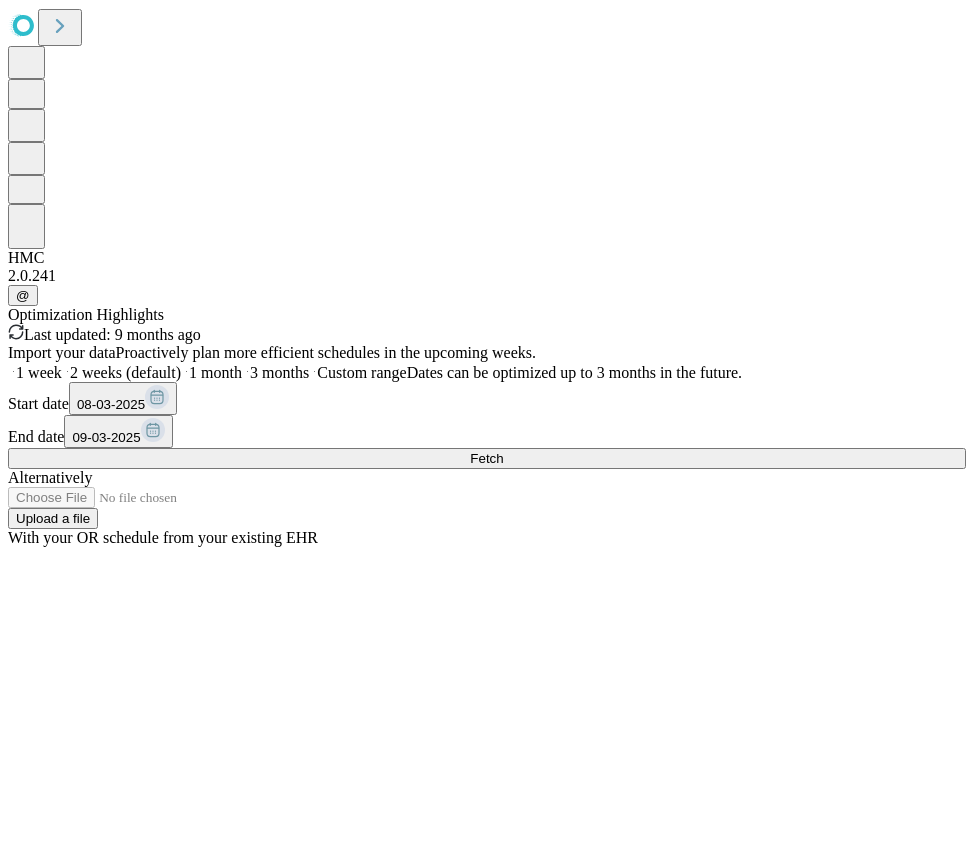 click on "Fetch" at bounding box center (487, 458) 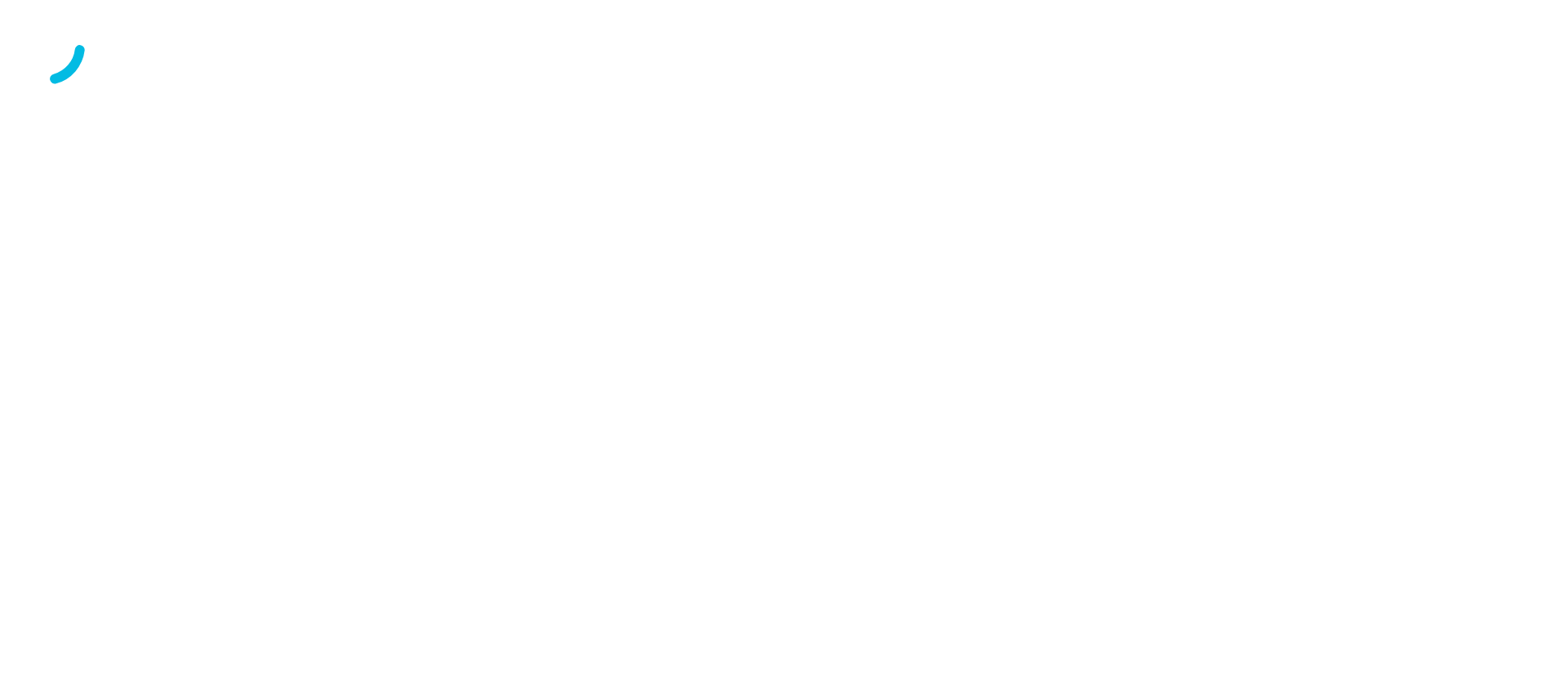 scroll, scrollTop: 0, scrollLeft: 0, axis: both 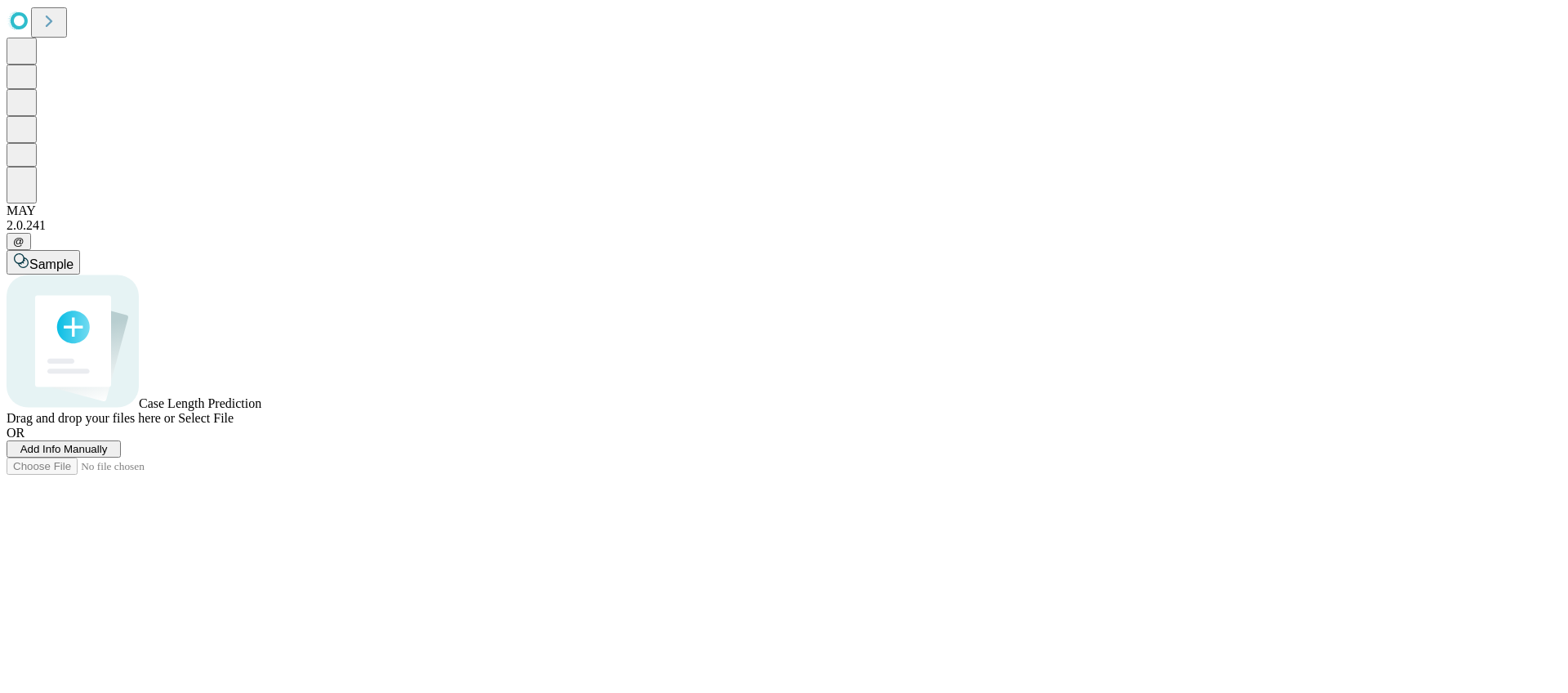 click on "Add Info Manually" at bounding box center [64, 449] 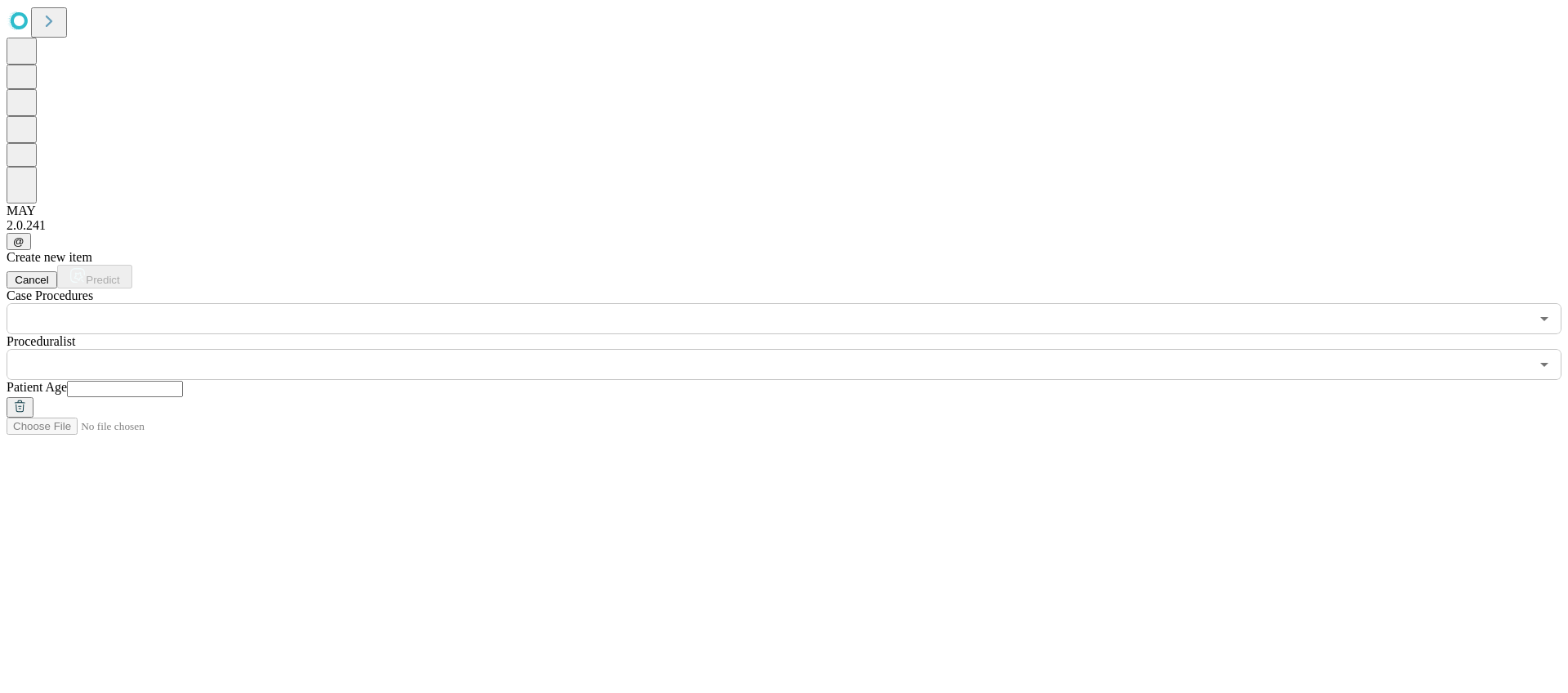 click at bounding box center [768, 319] 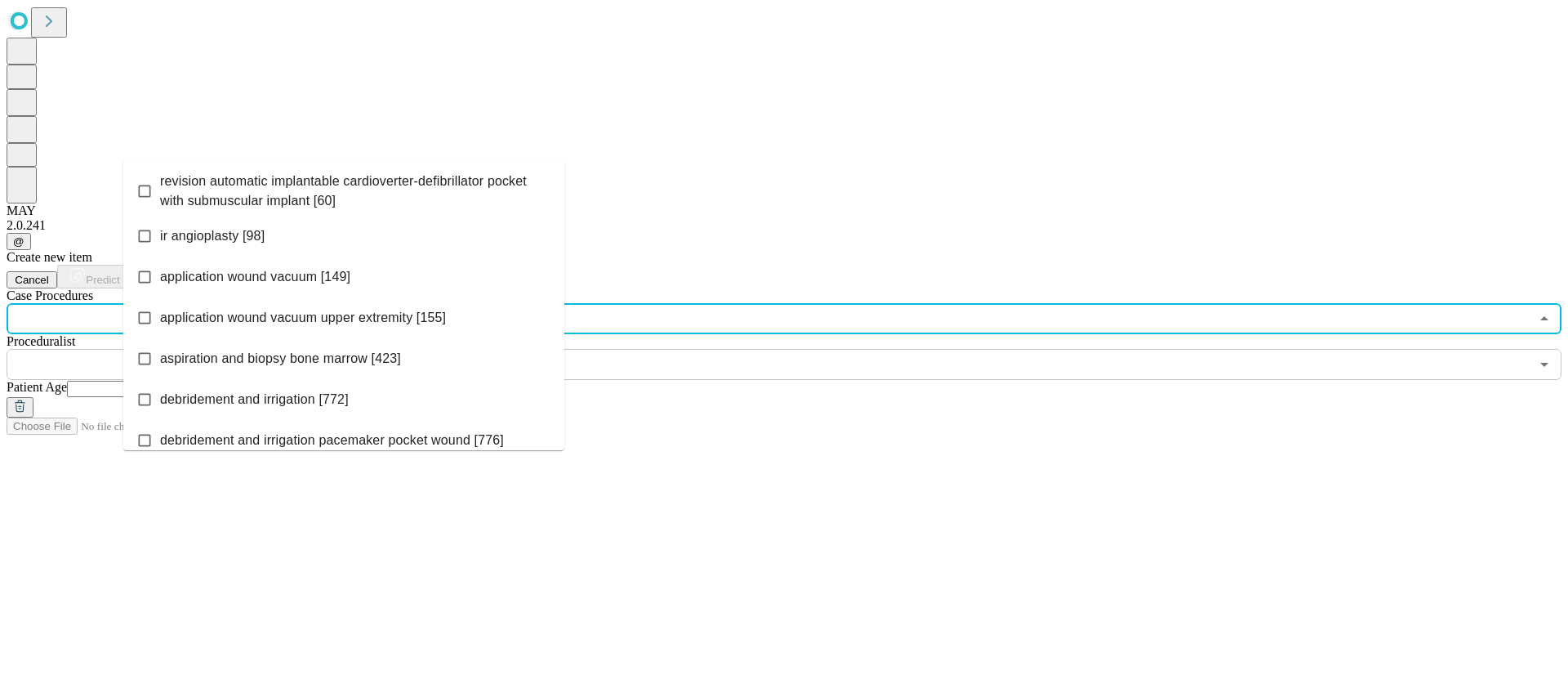 click on "ir angioplasty [98]" at bounding box center [212, 236] 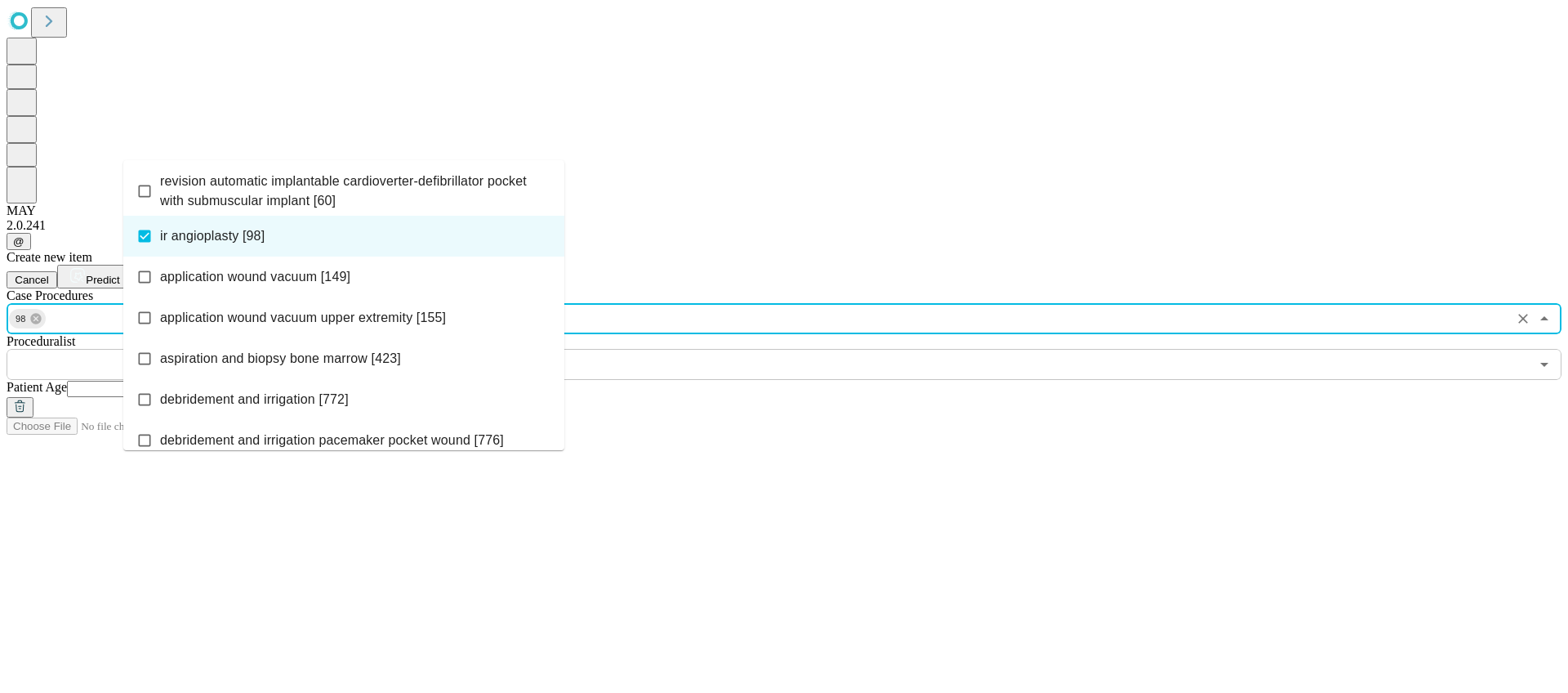 click at bounding box center [768, 364] 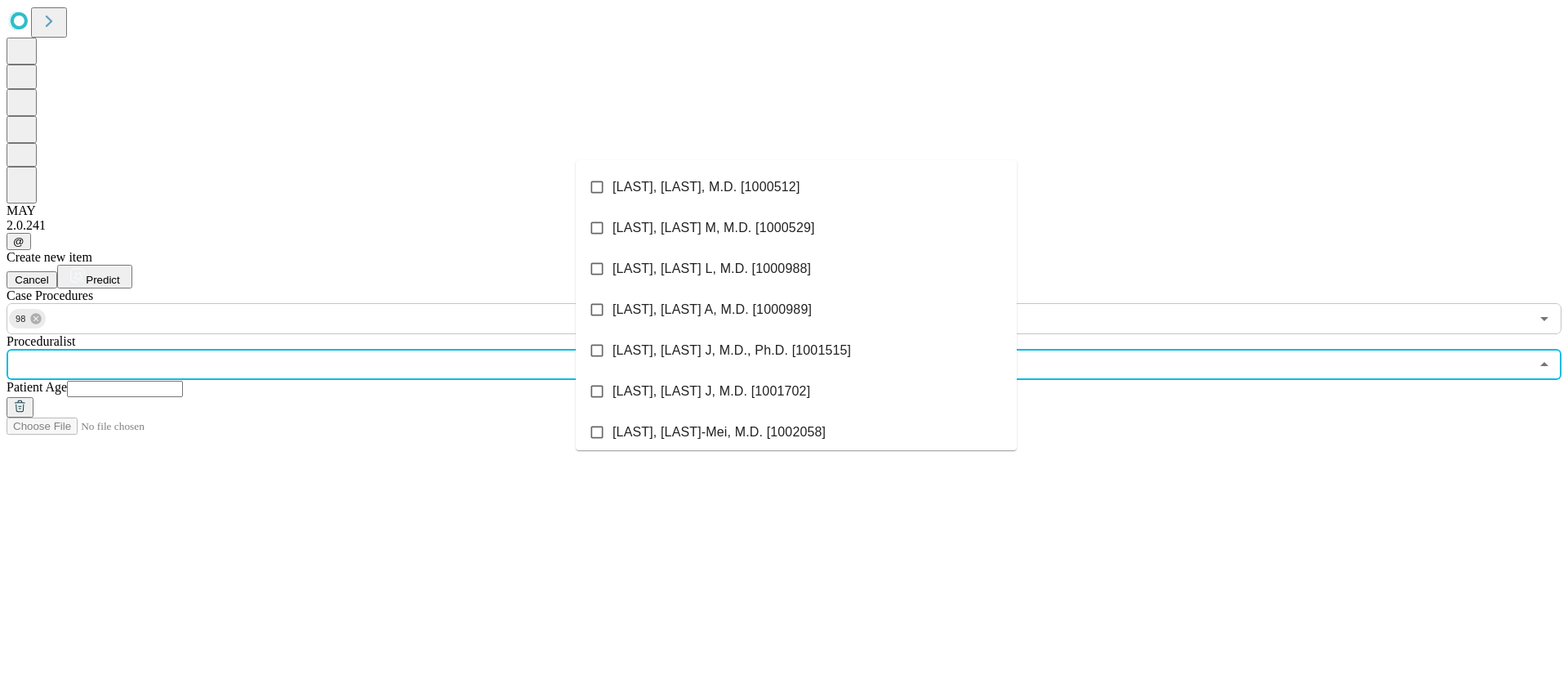 click on "[LAST], [LAST] [TITLE] [ID]" at bounding box center (714, 228) 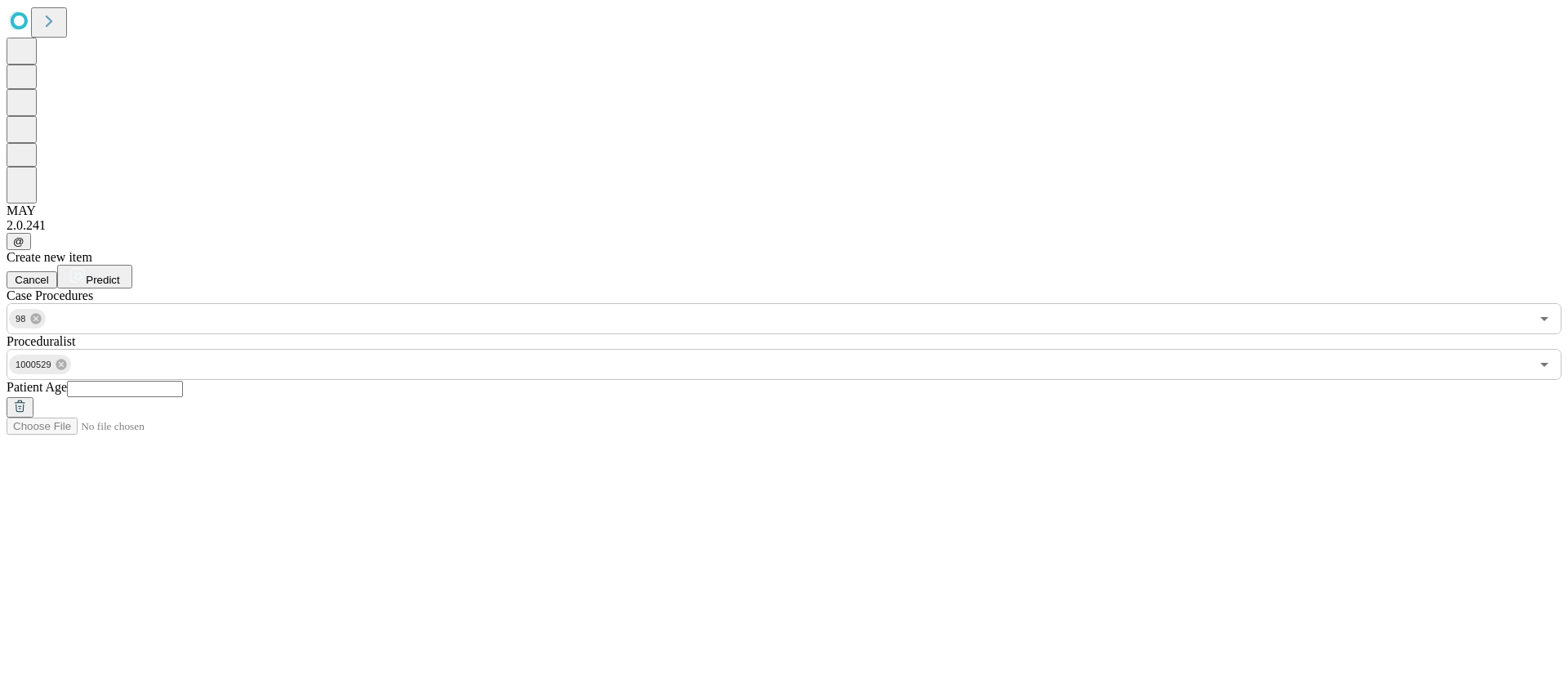 click at bounding box center (125, 389) 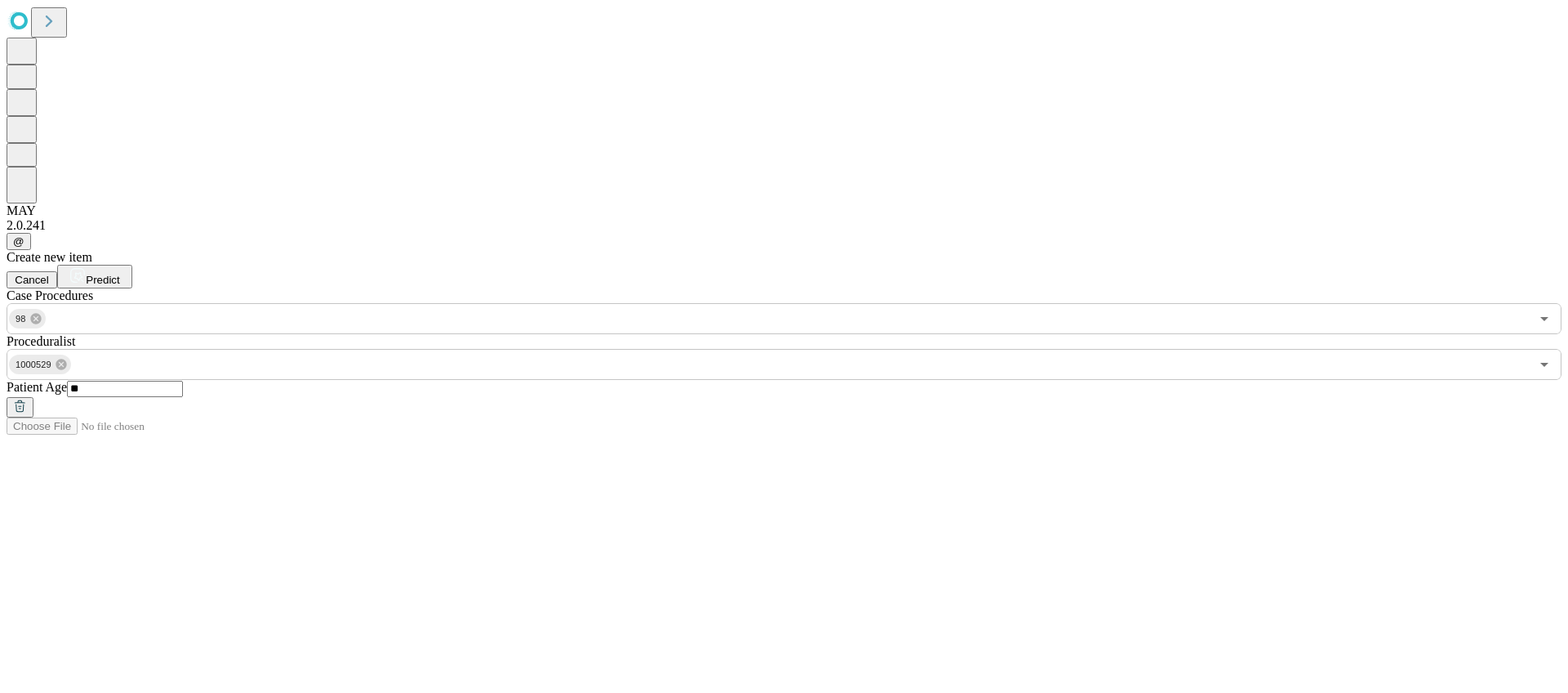 type on "**" 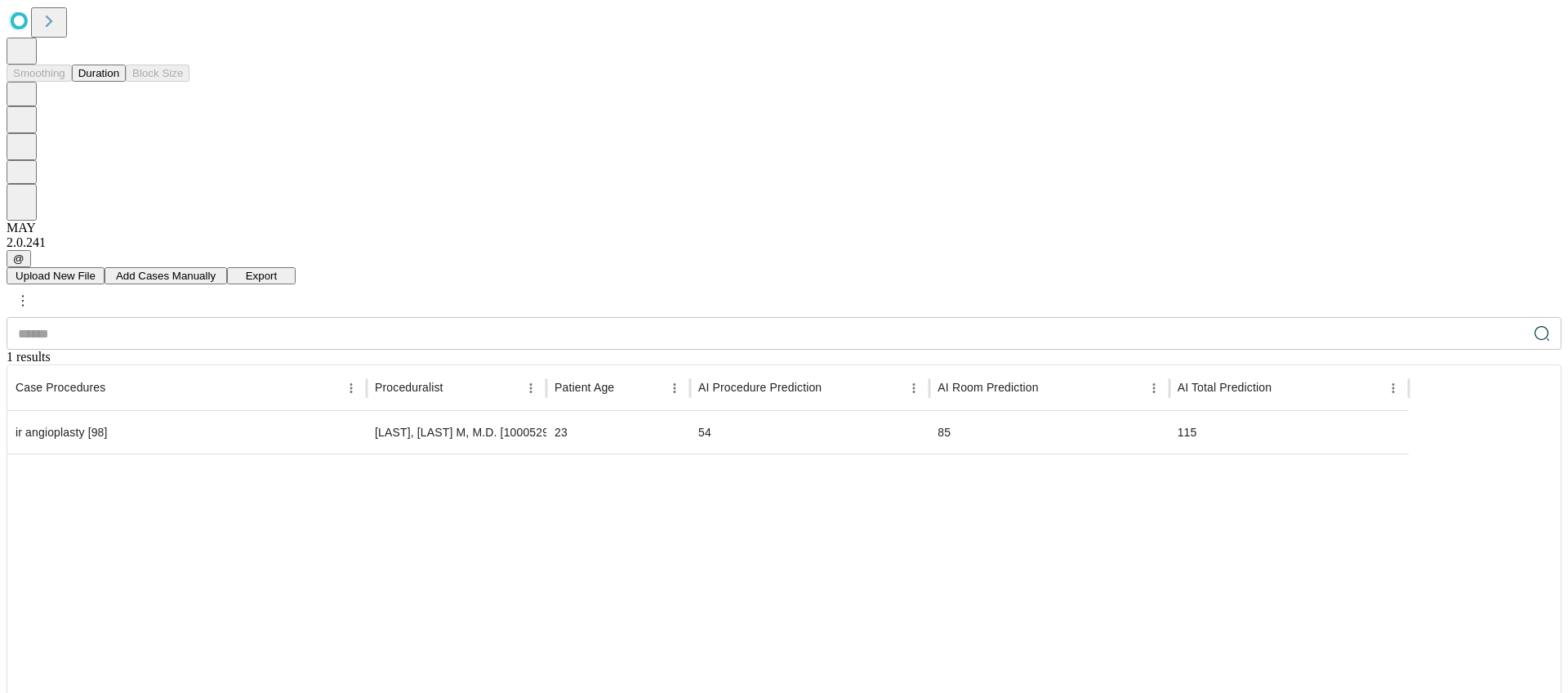 click 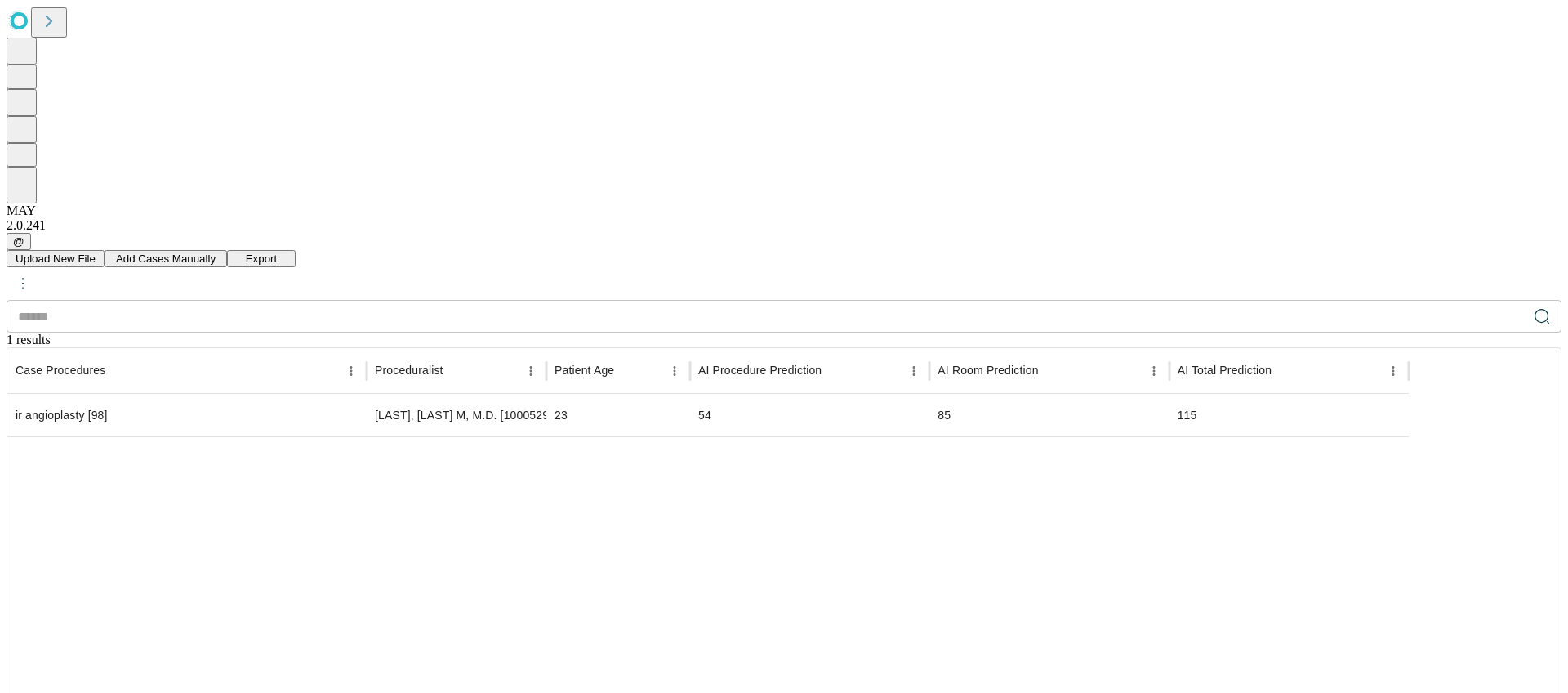 click at bounding box center (708, 618) 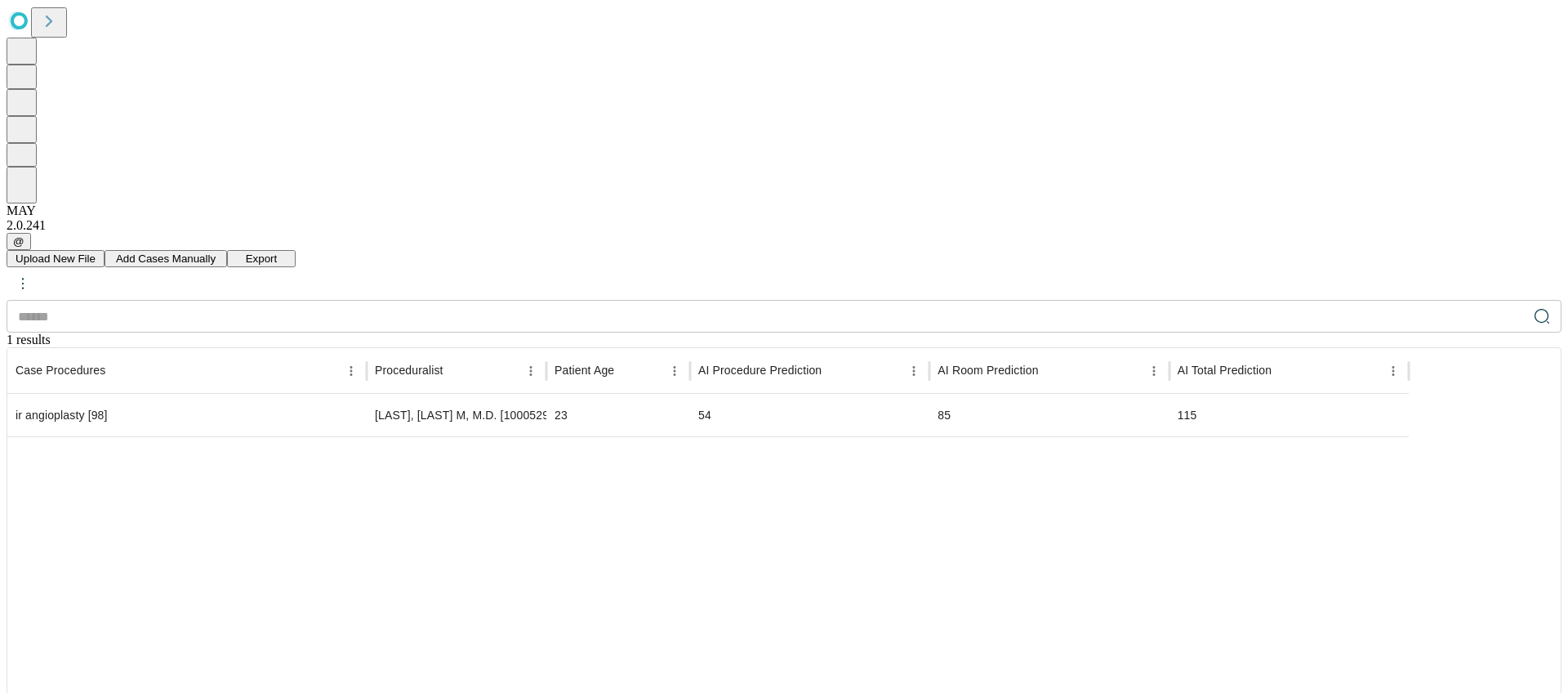 click 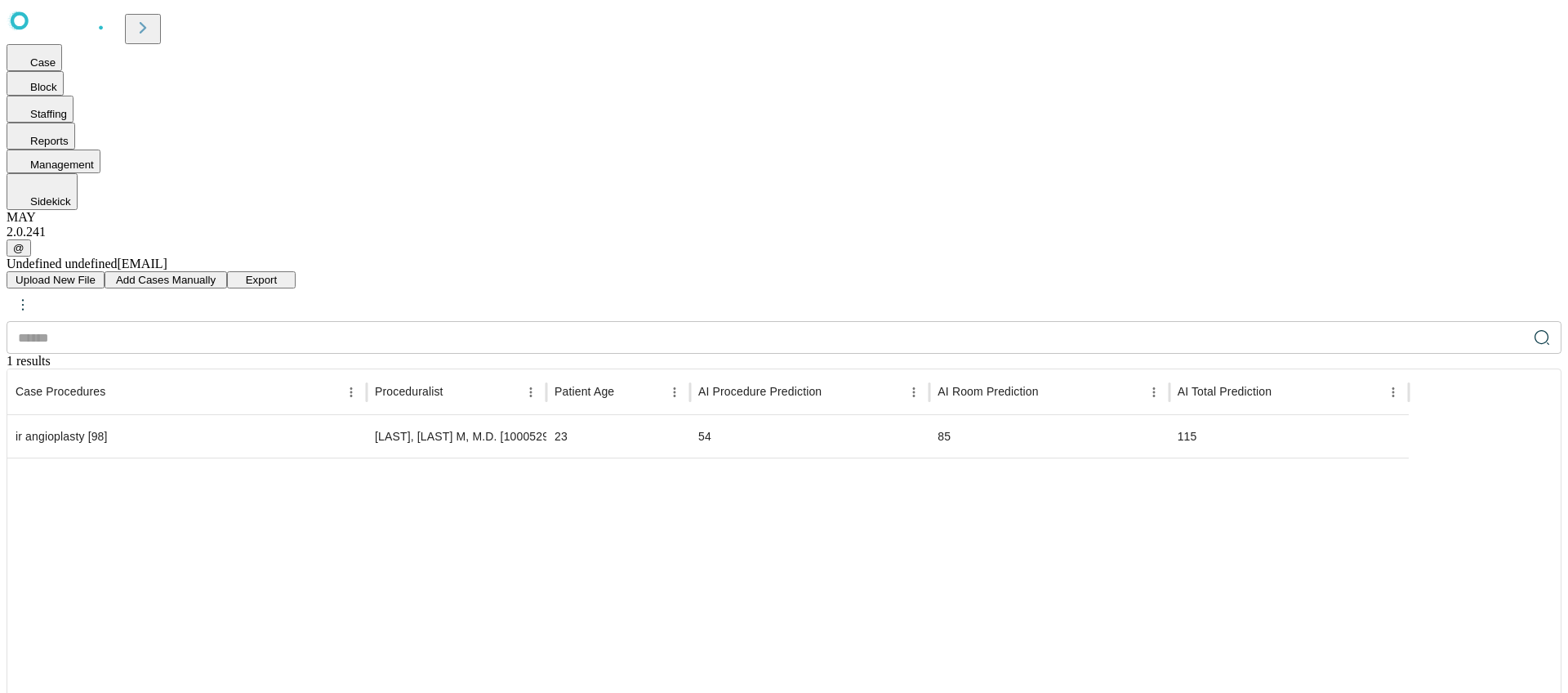 click 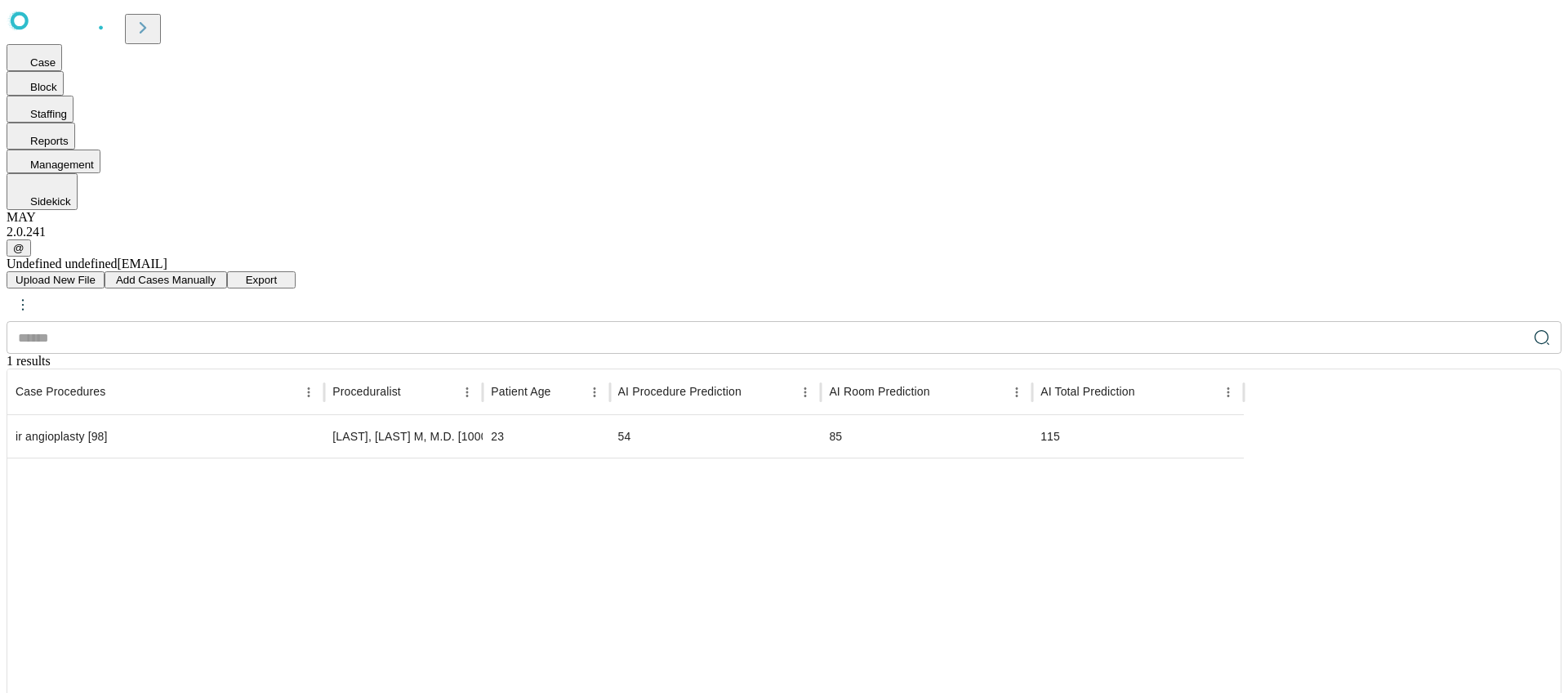 click at bounding box center [626, 639] 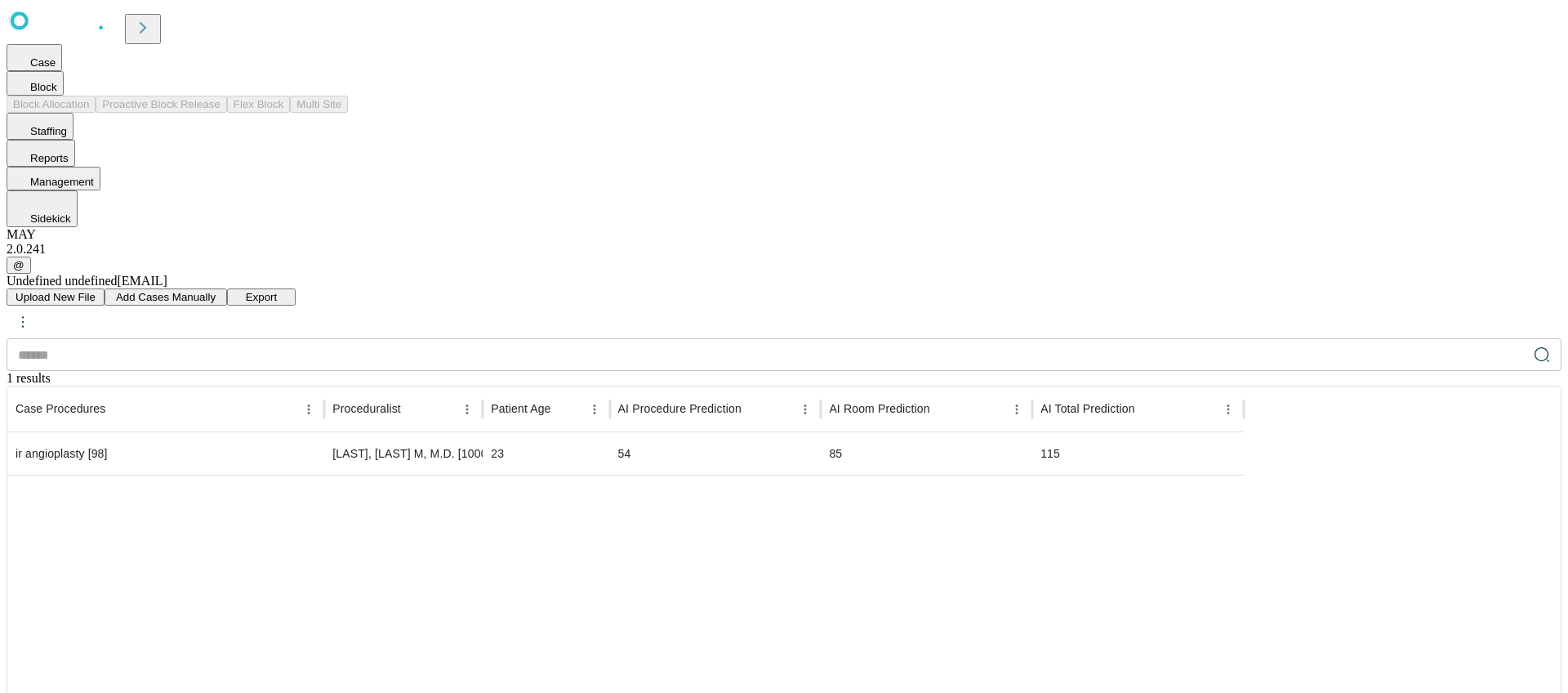 click on "Case" at bounding box center (34, 57) 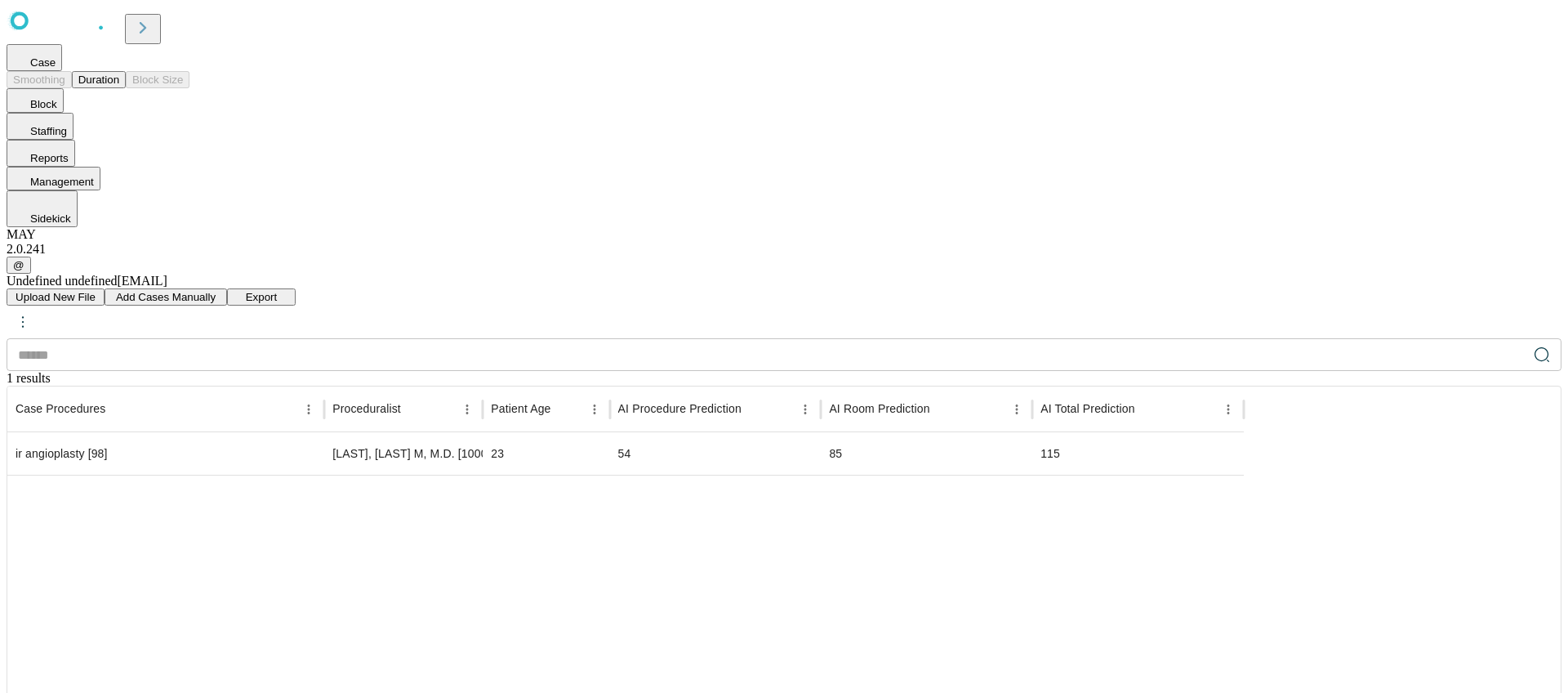 click on "Duration" at bounding box center [99, 79] 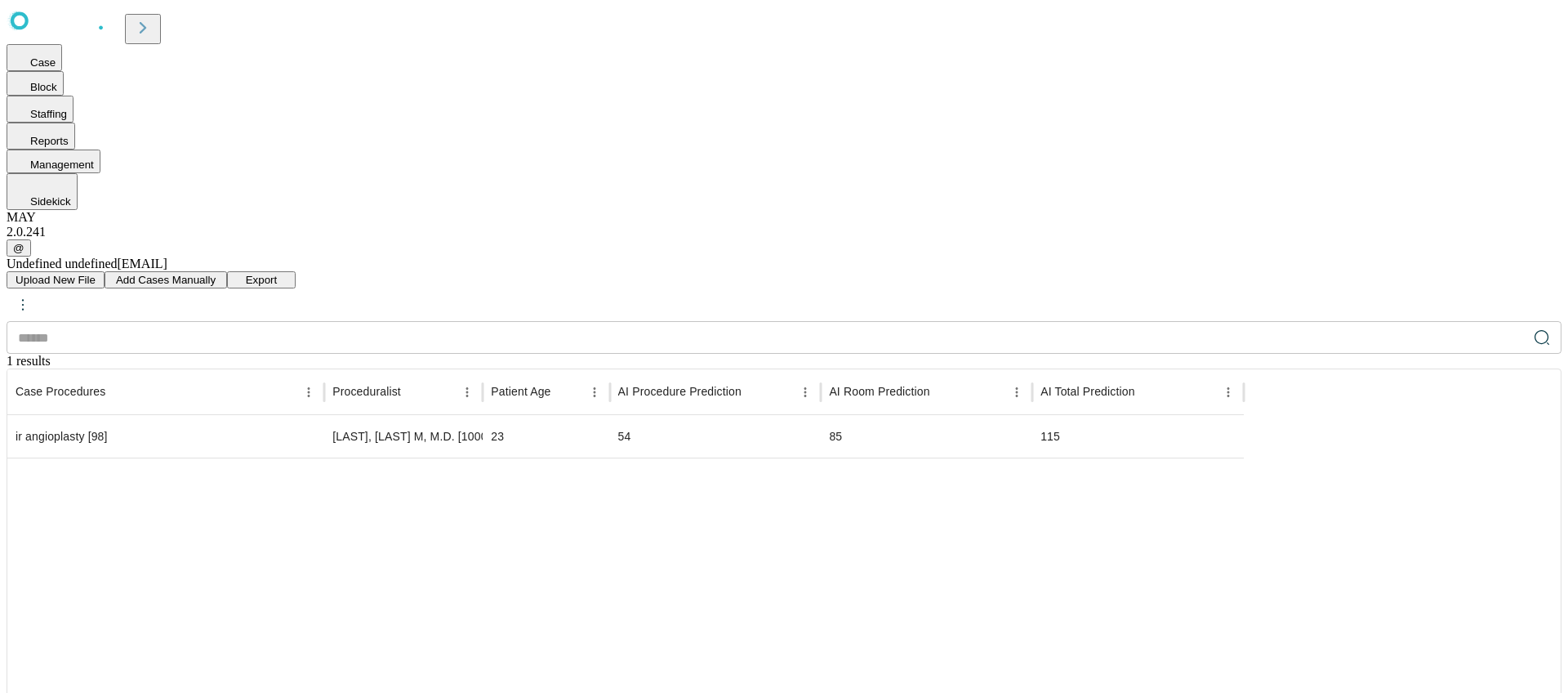 click at bounding box center [626, 639] 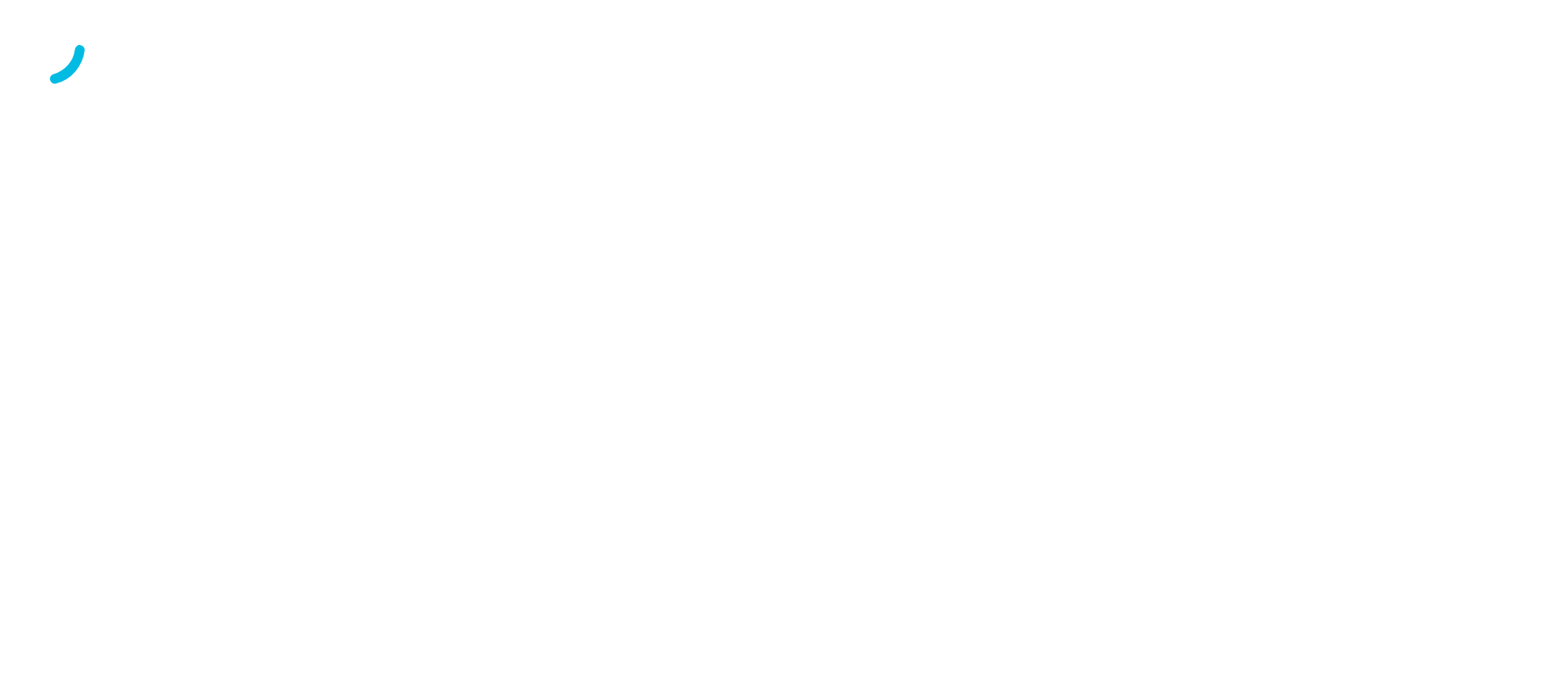 scroll, scrollTop: 0, scrollLeft: 0, axis: both 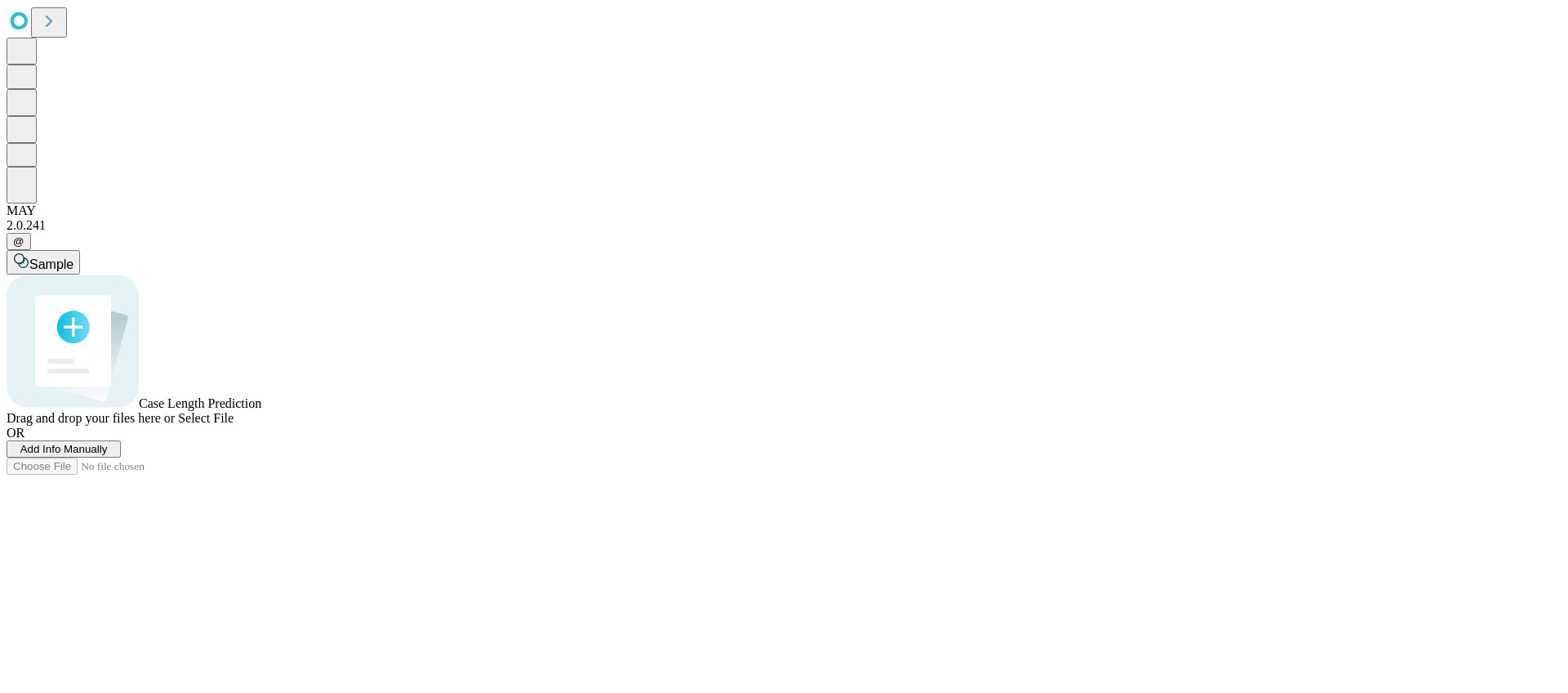 click on "Add Info Manually" at bounding box center (64, 449) 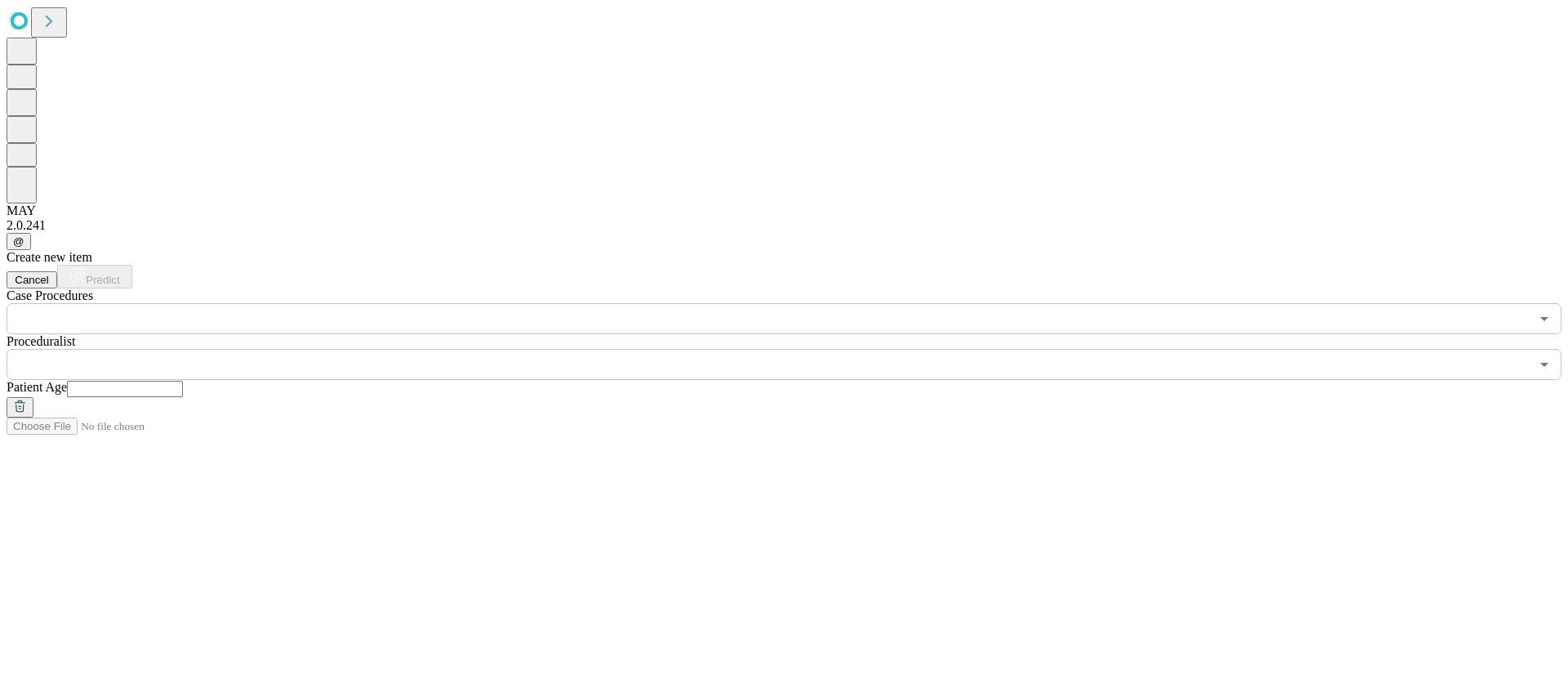 click 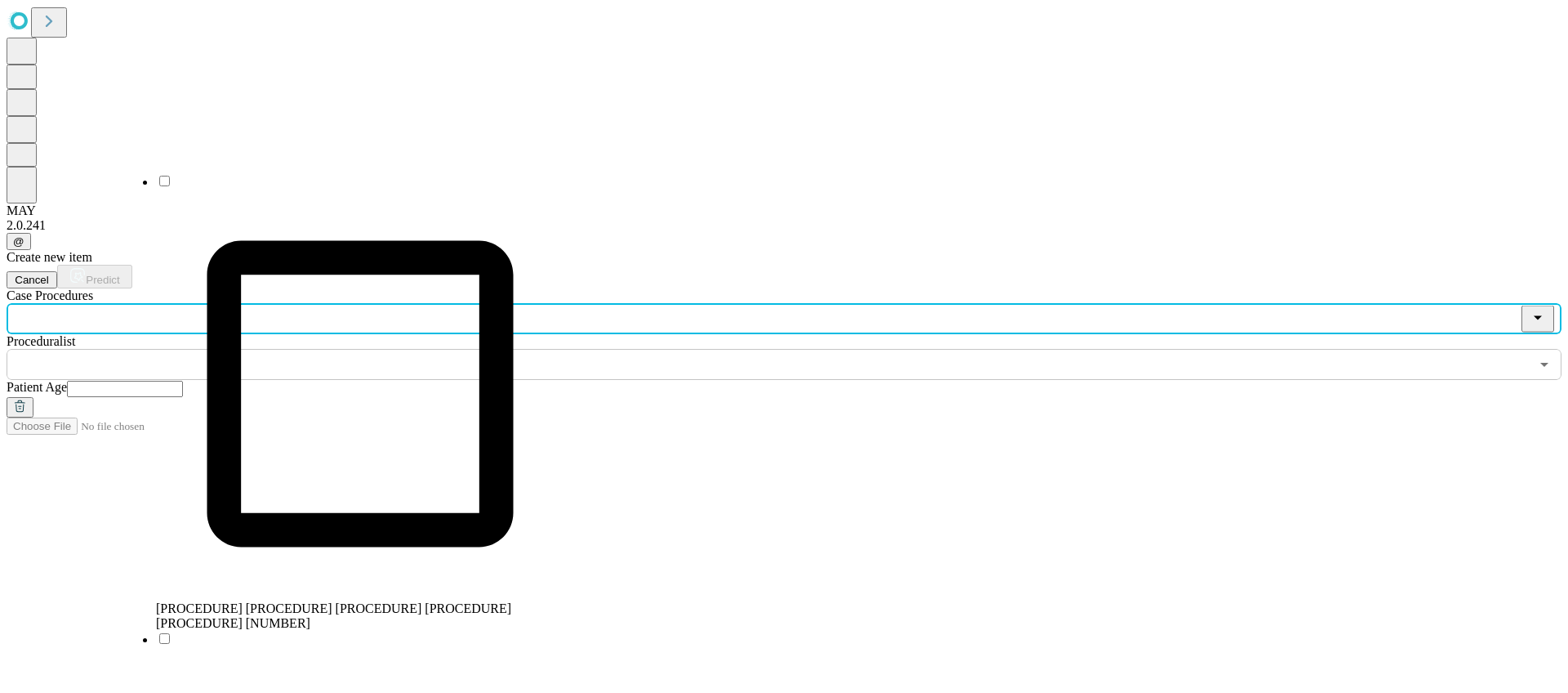 click on "[PROCEDURE] [NUMBER]" at bounding box center (360, 852) 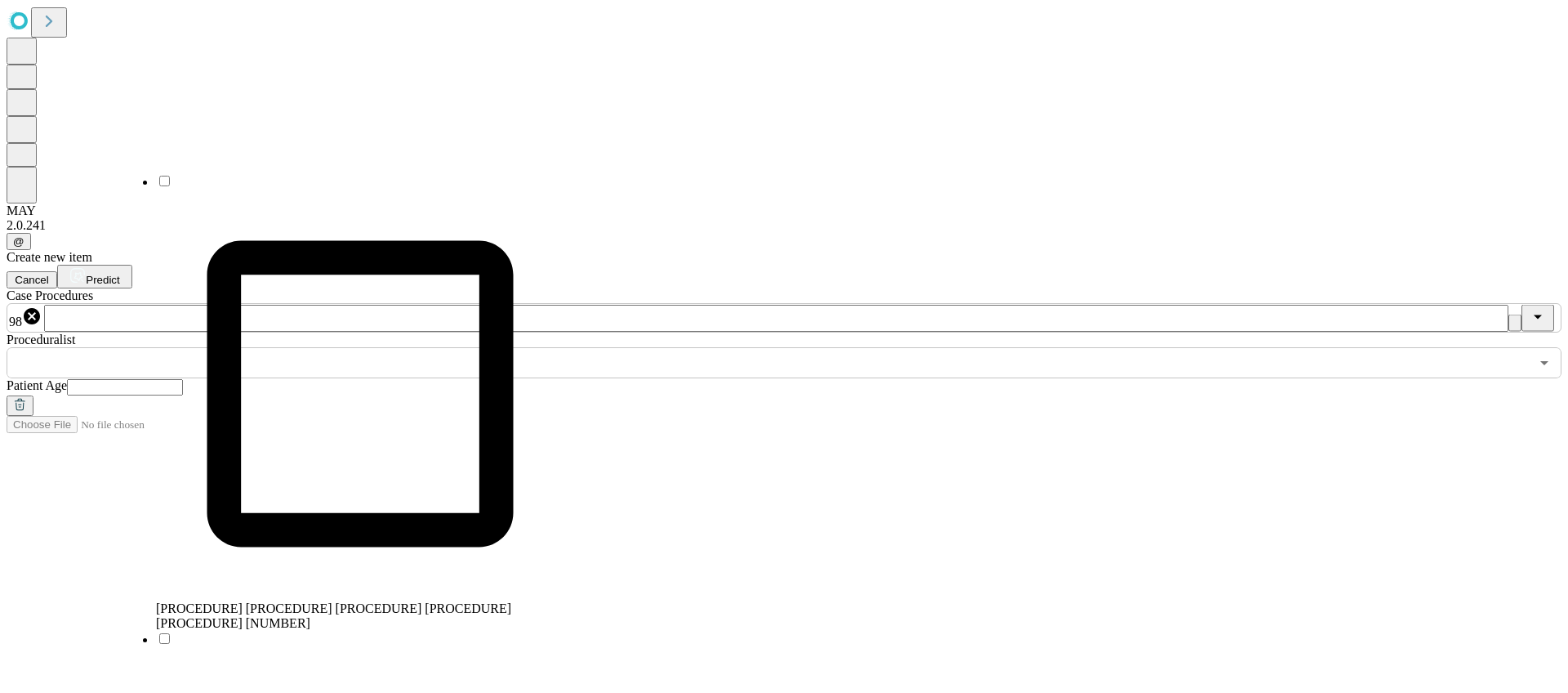 click on "Case Procedures 98 ​ Proceduralist ​ Patient Age" at bounding box center (784, 352) 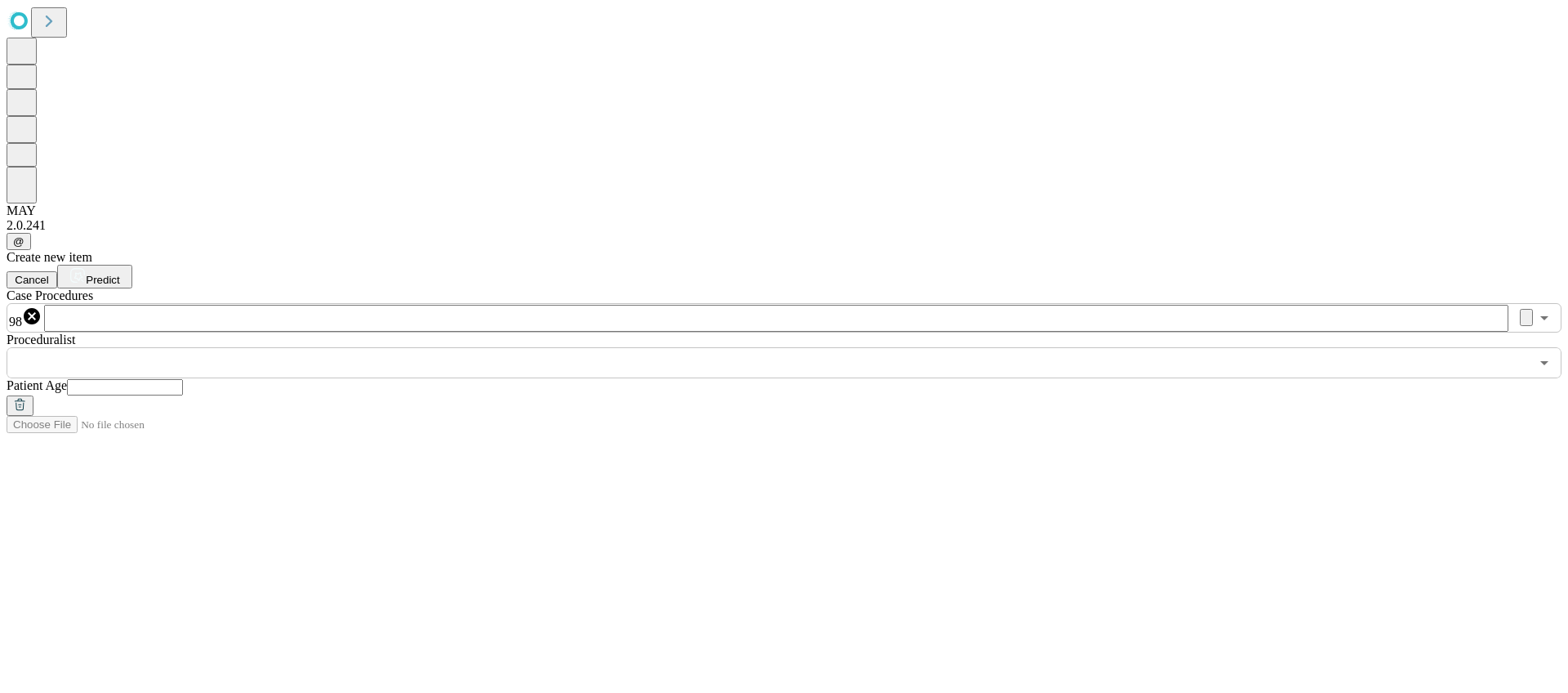 click at bounding box center (768, 363) 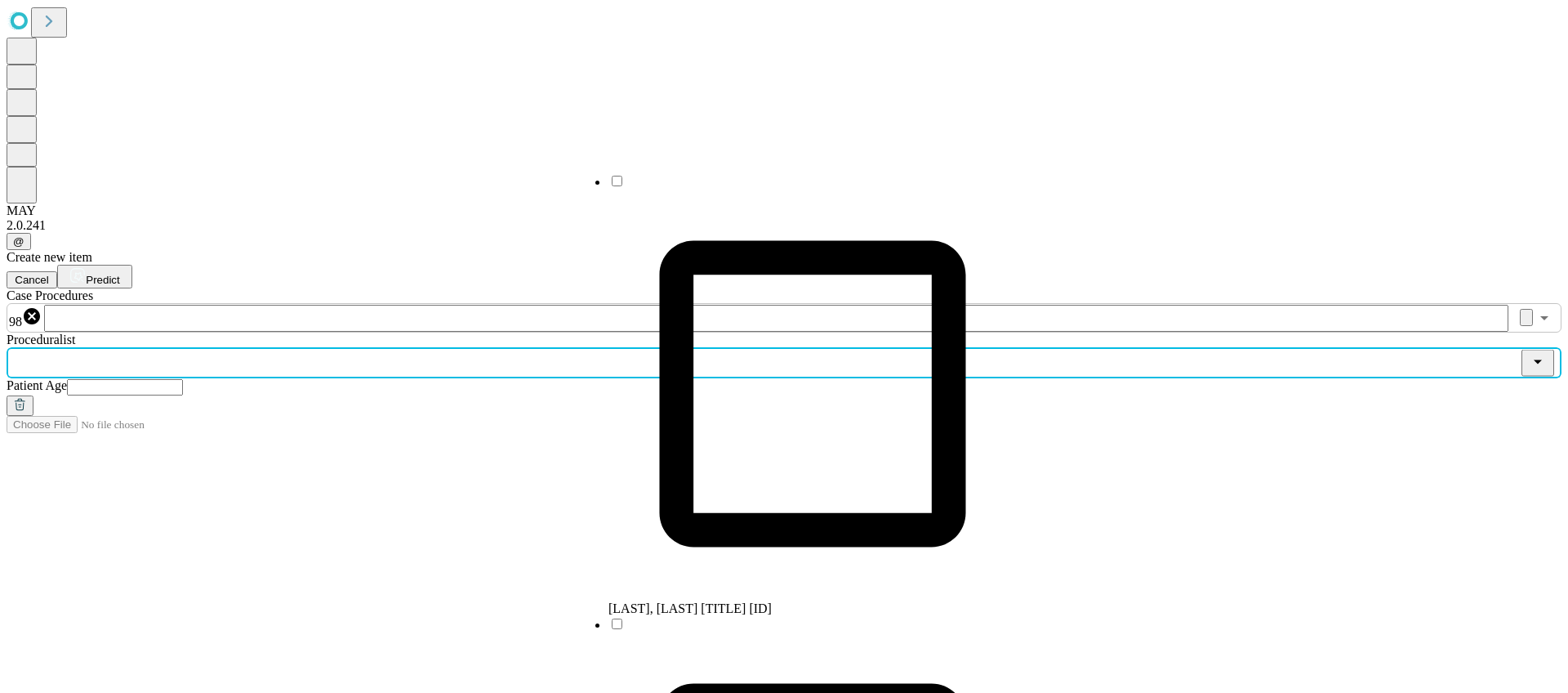 click on "[LAST], [LAST] [TITLE] [ID]" at bounding box center (813, 1724) 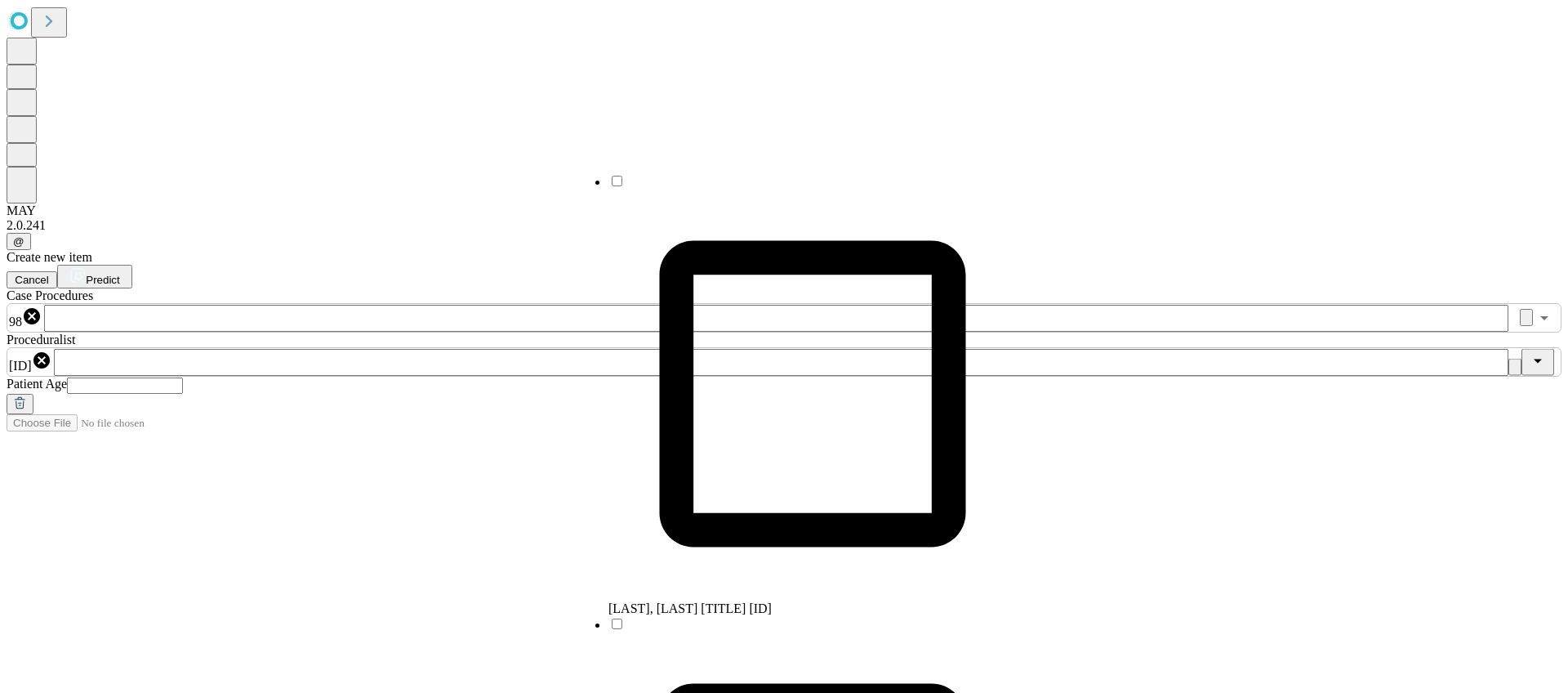click at bounding box center [125, 386] 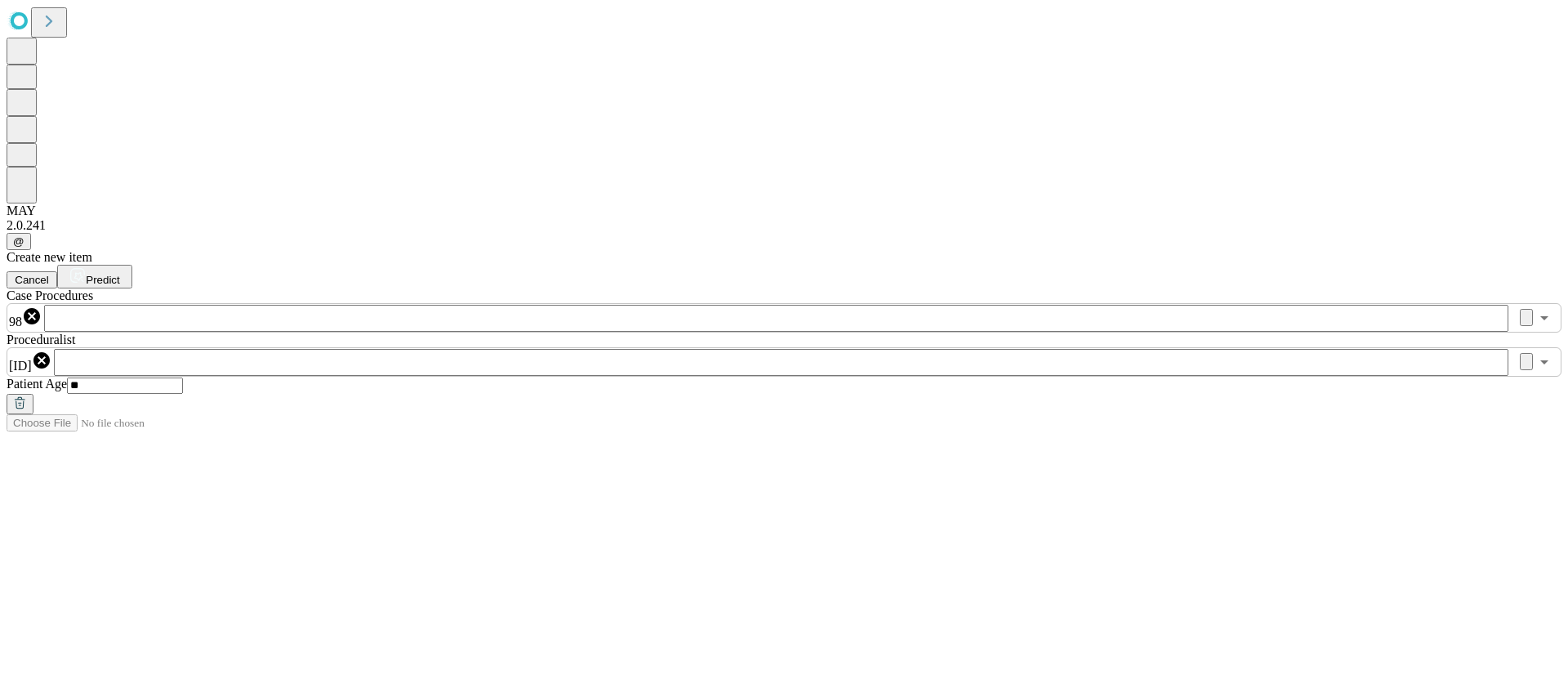 type on "**" 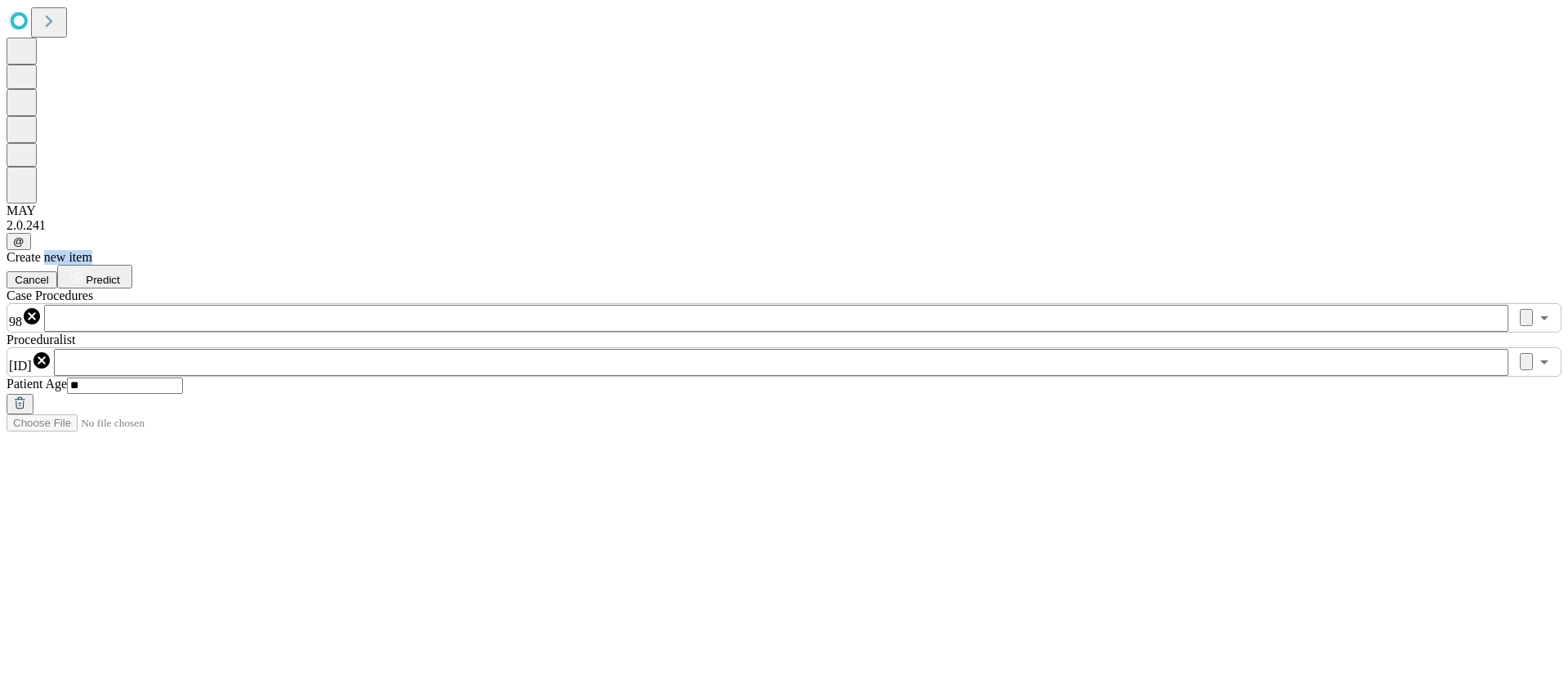 drag, startPoint x: 180, startPoint y: 72, endPoint x: 308, endPoint y: 70, distance: 128.01562 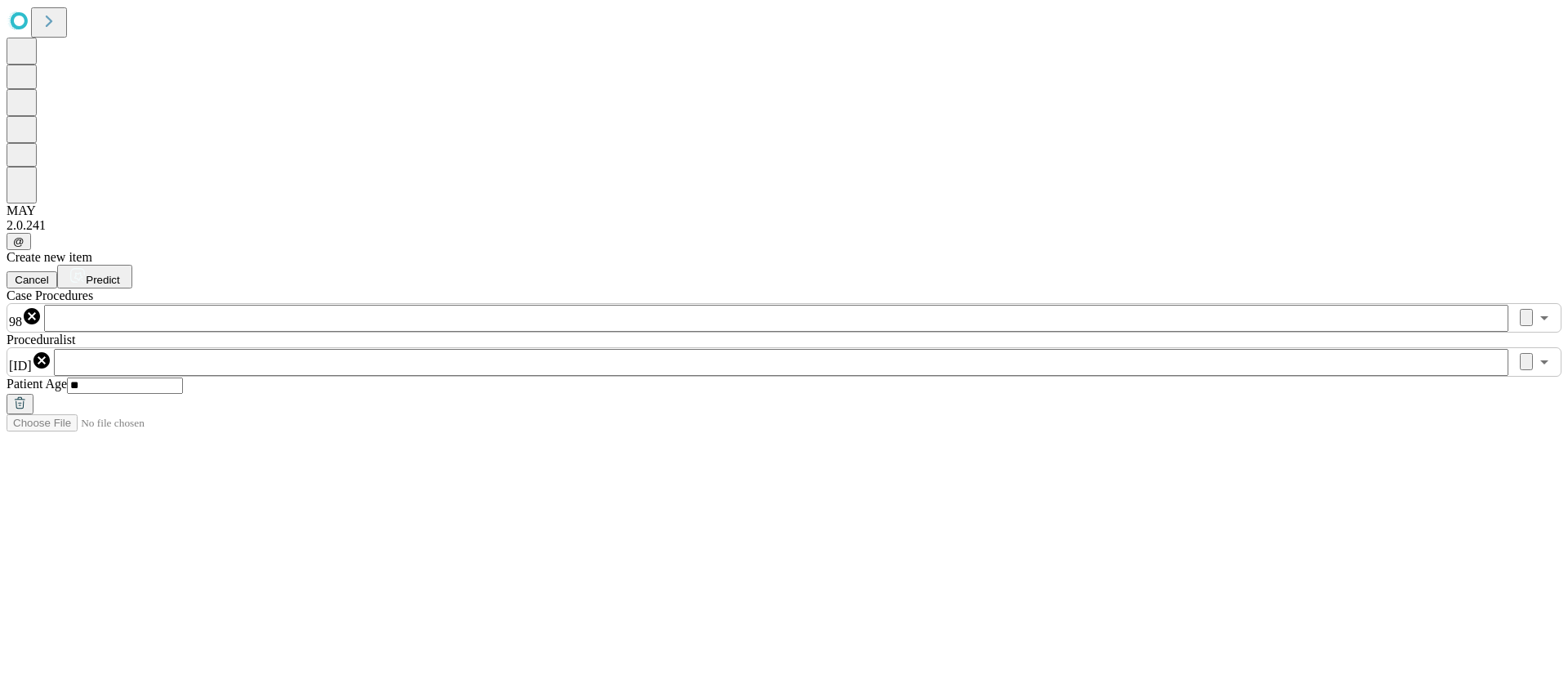 click on "Create new item" at bounding box center [49, 257] 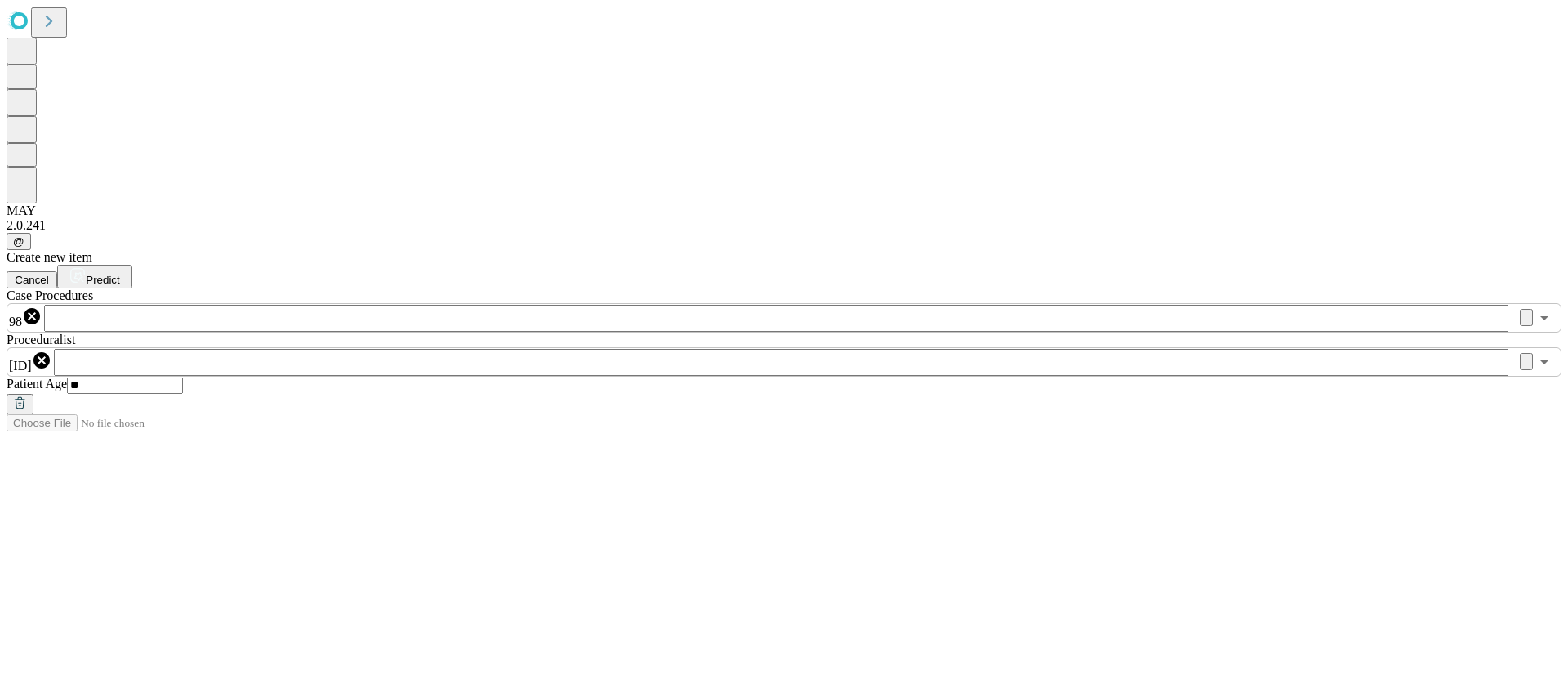click on "Create new item Cancel Predict Case Procedures 98 ​ Proceduralist [ID] ​ Patient Age **" at bounding box center (784, 332) 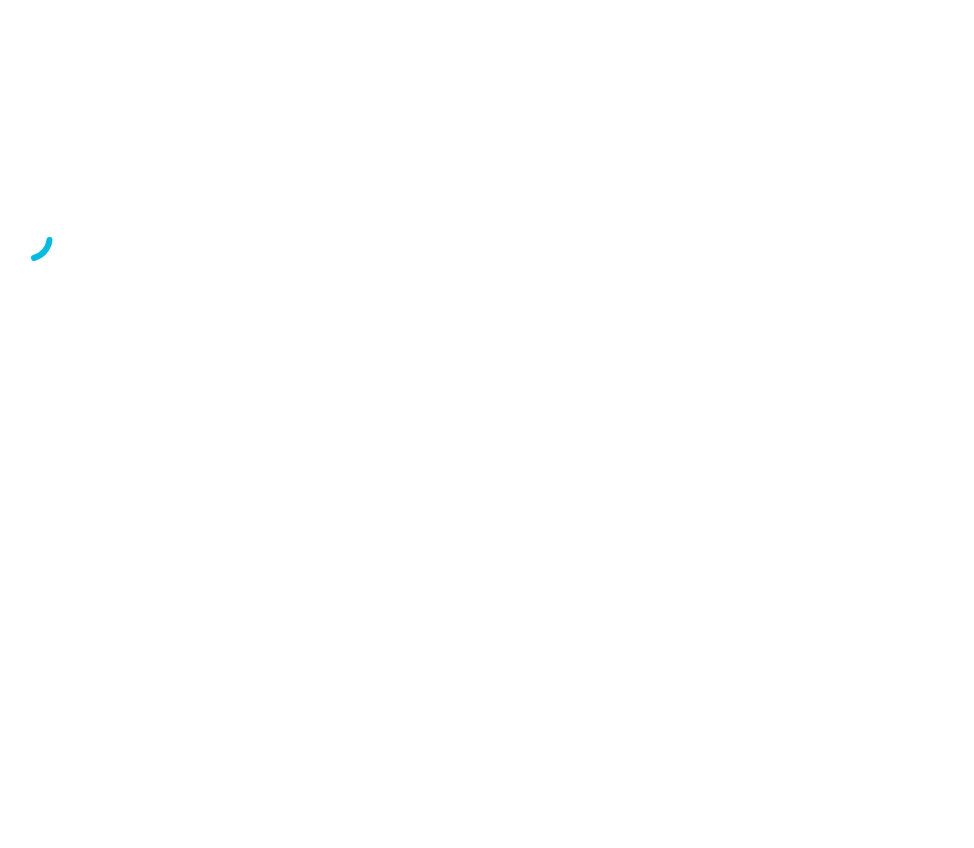 scroll, scrollTop: 0, scrollLeft: 0, axis: both 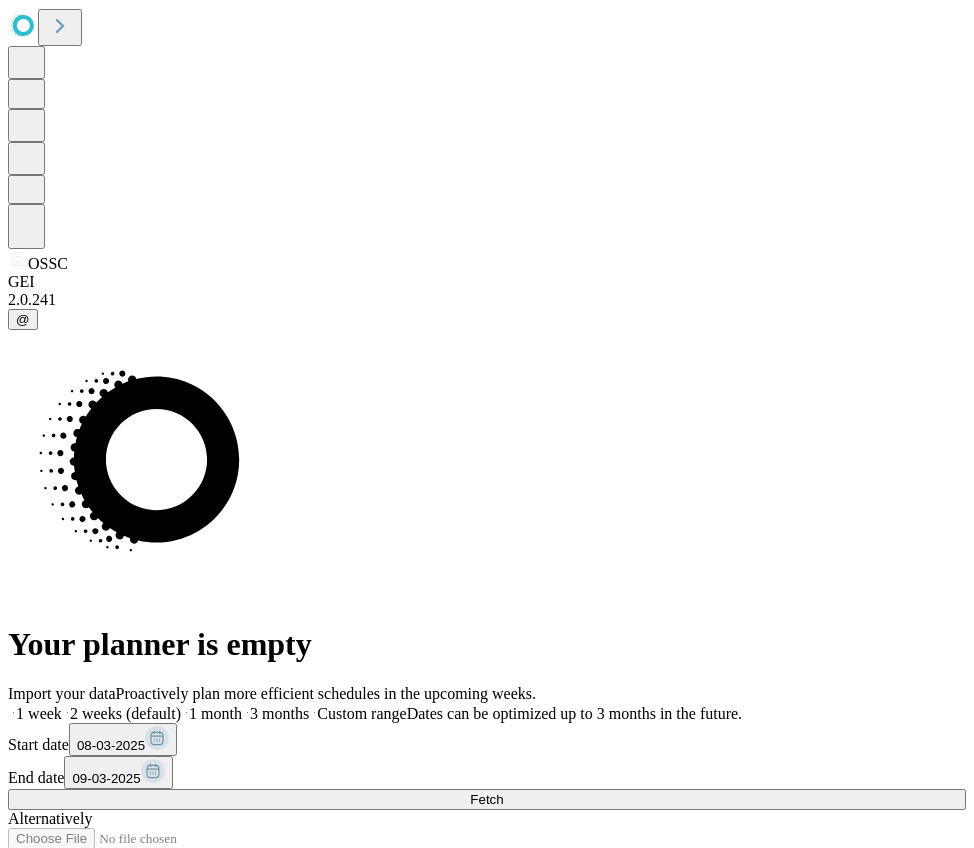 click on "Fetch" at bounding box center (486, 799) 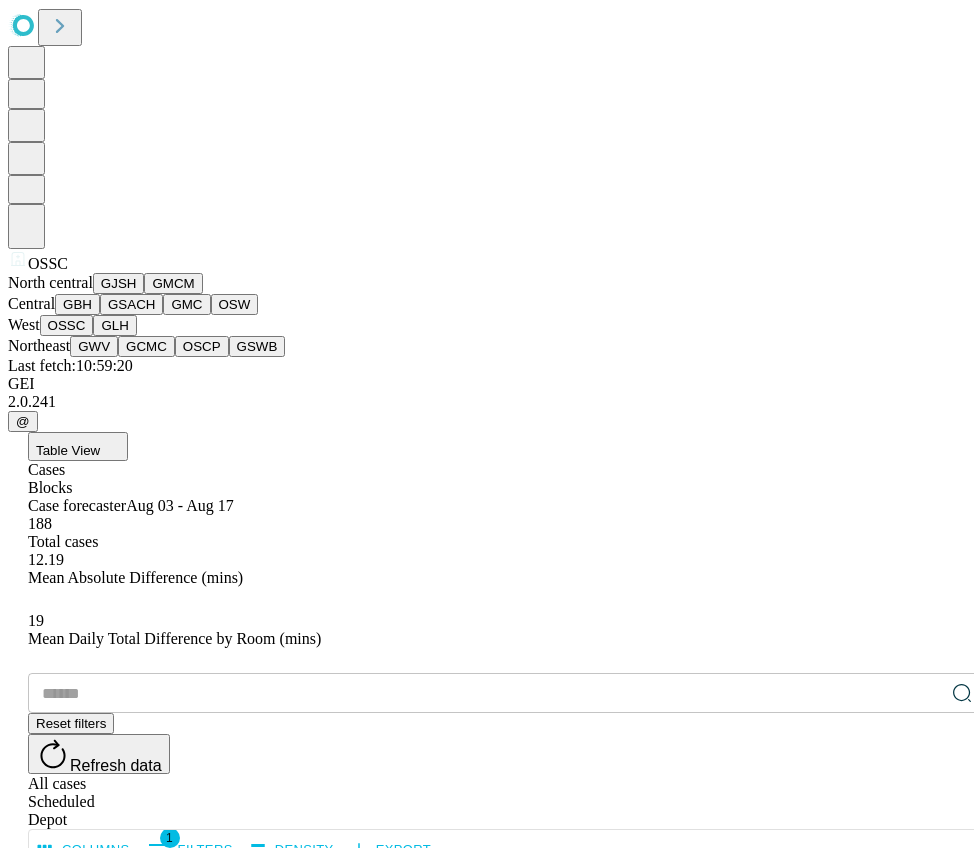 click on "GMC" at bounding box center (186, 304) 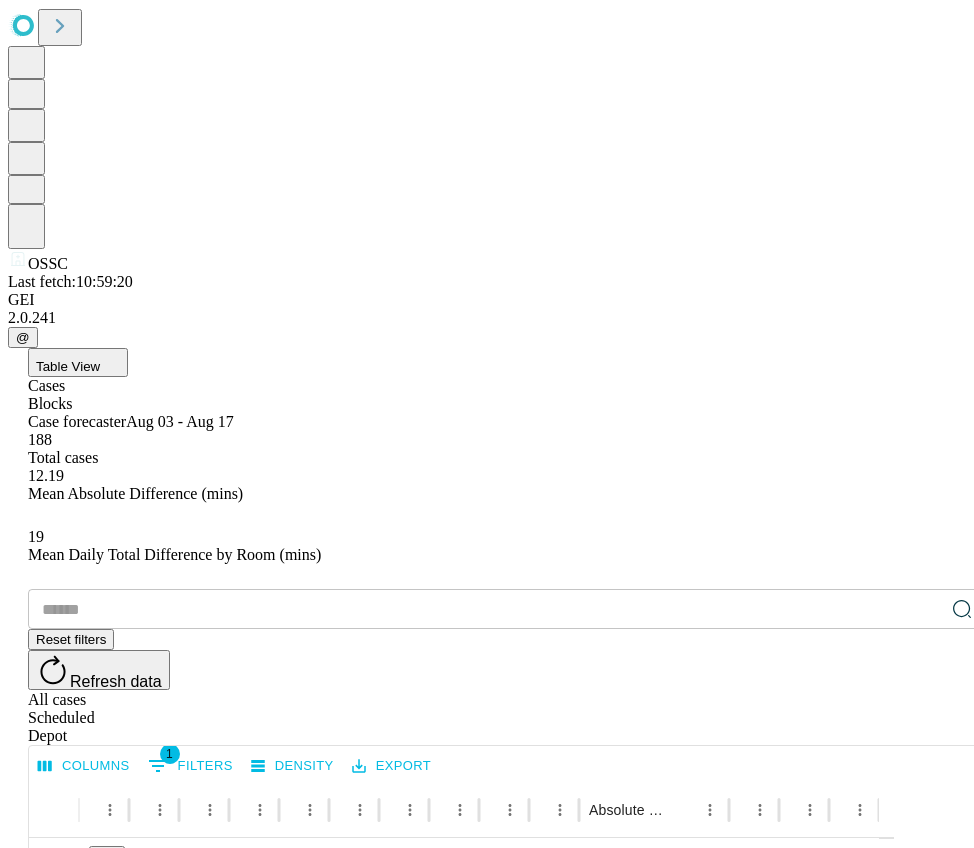 click on "Confirm" at bounding box center [97, 3698] 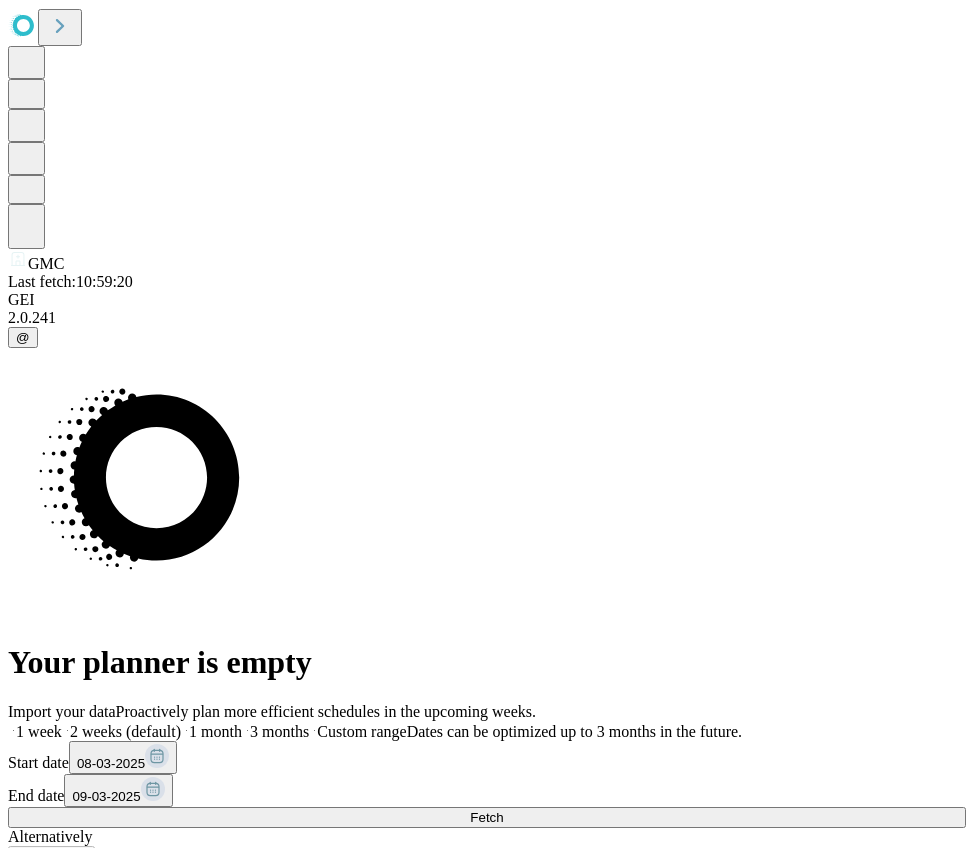 click on "Fetch" at bounding box center (487, 817) 